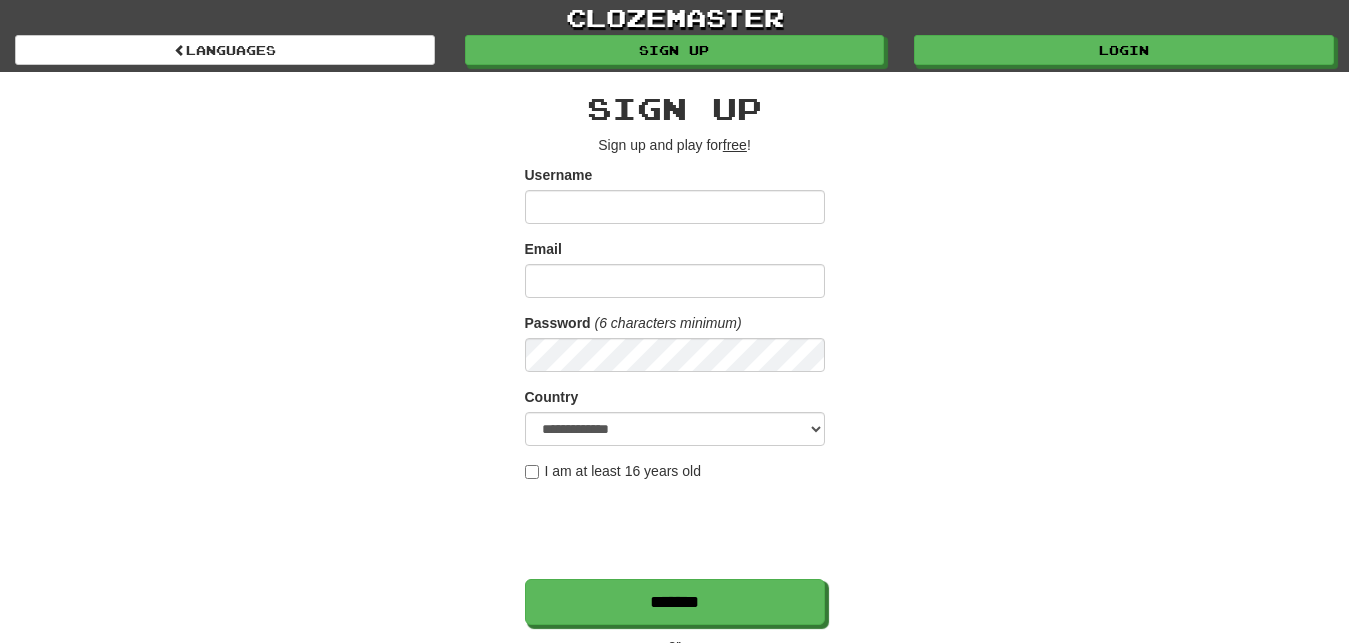 scroll, scrollTop: 0, scrollLeft: 0, axis: both 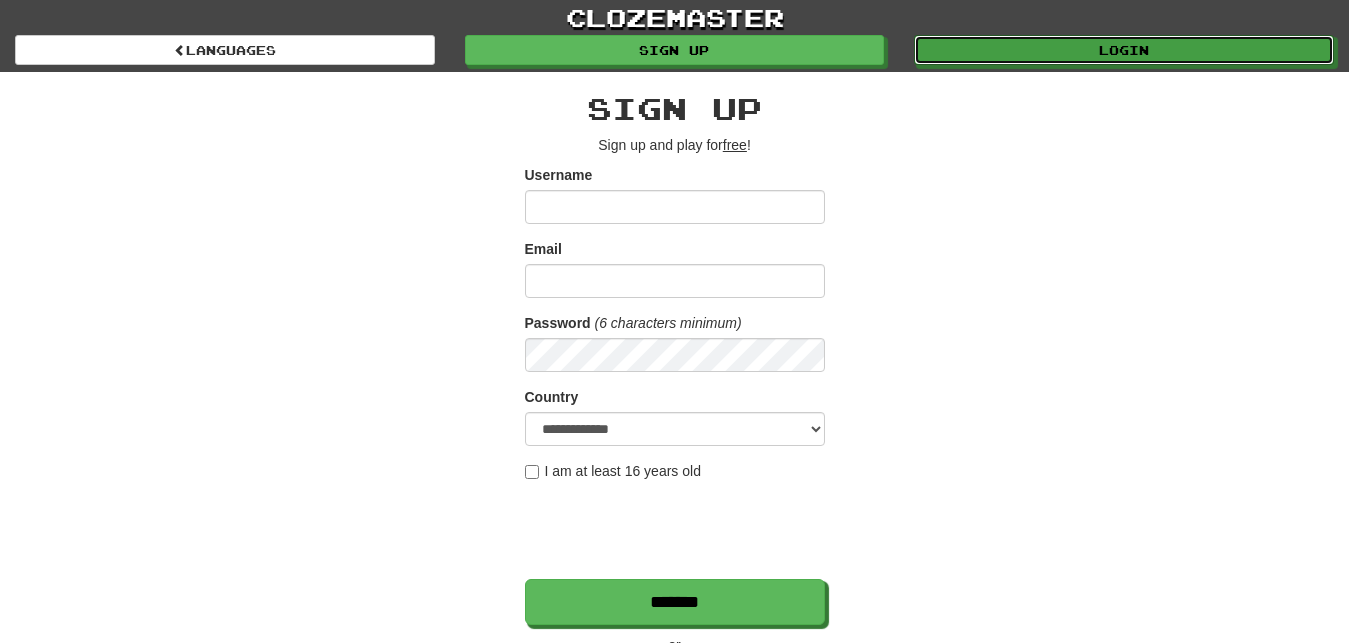 click on "Login" at bounding box center [1124, 50] 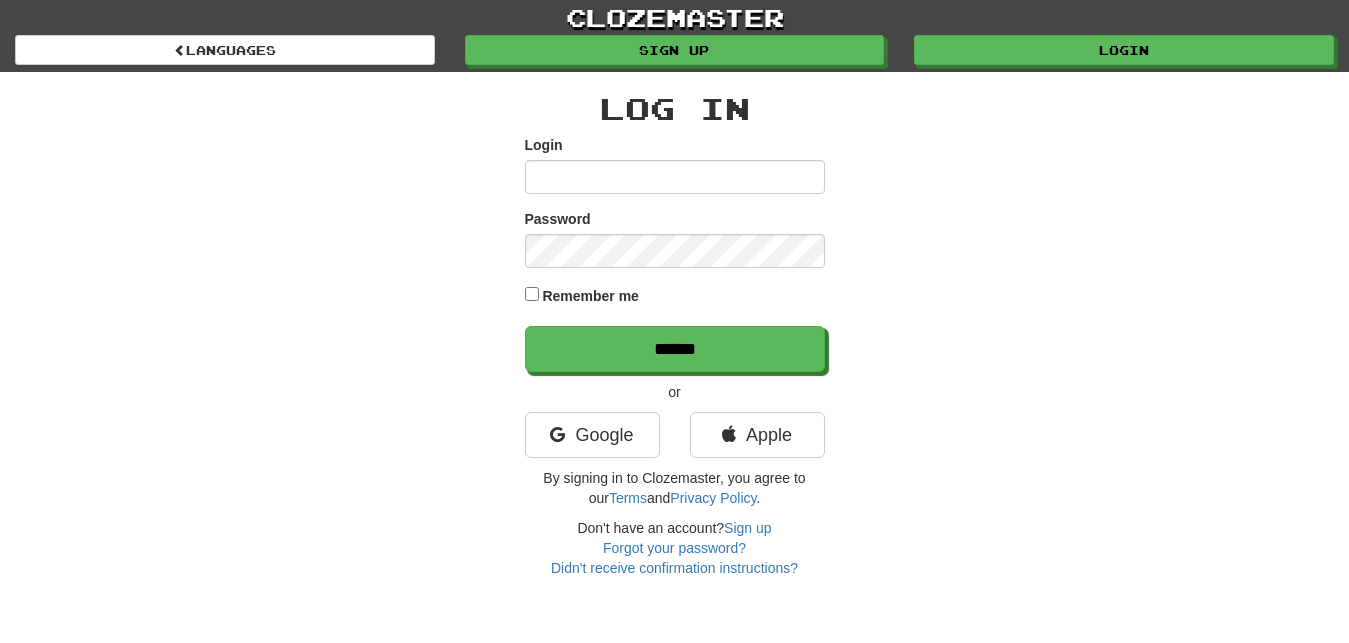 scroll, scrollTop: 0, scrollLeft: 0, axis: both 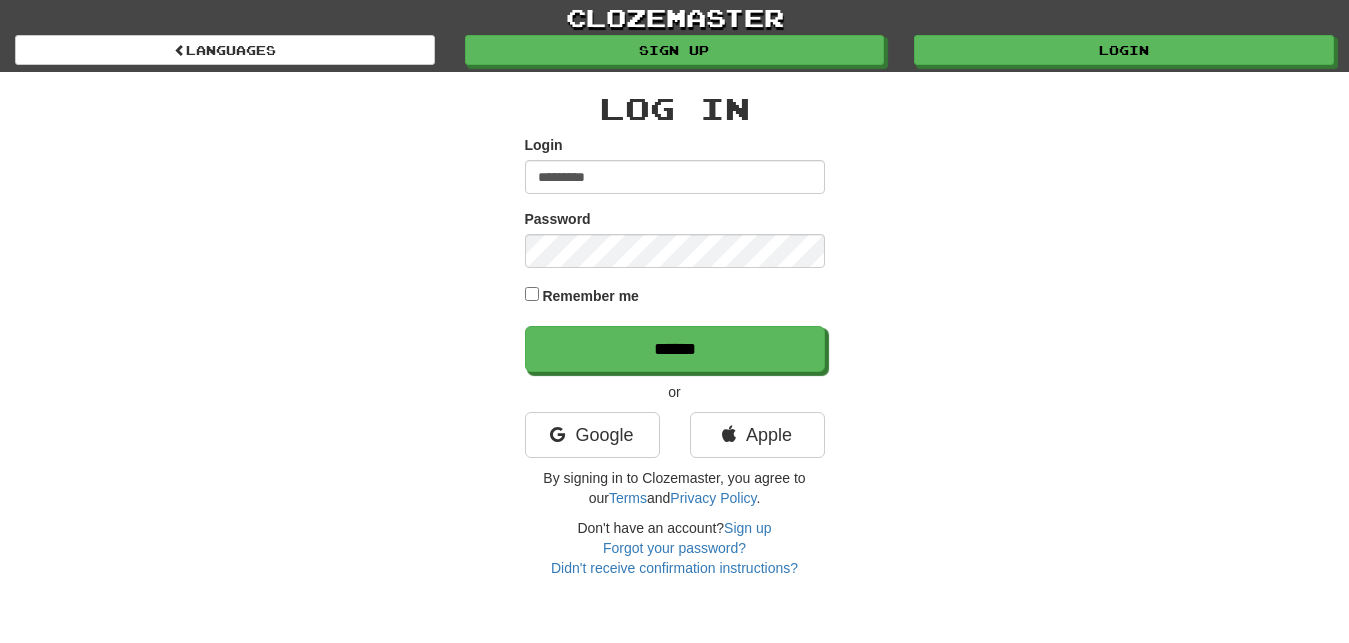 type on "*********" 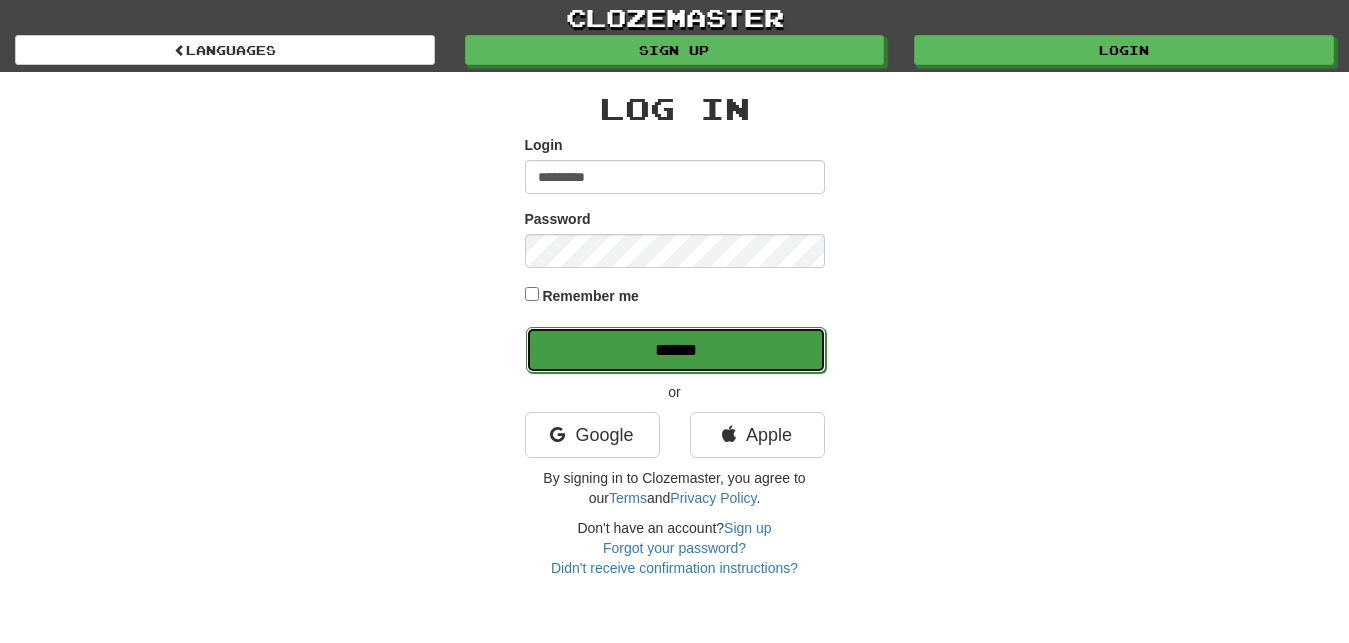 click on "******" at bounding box center [676, 350] 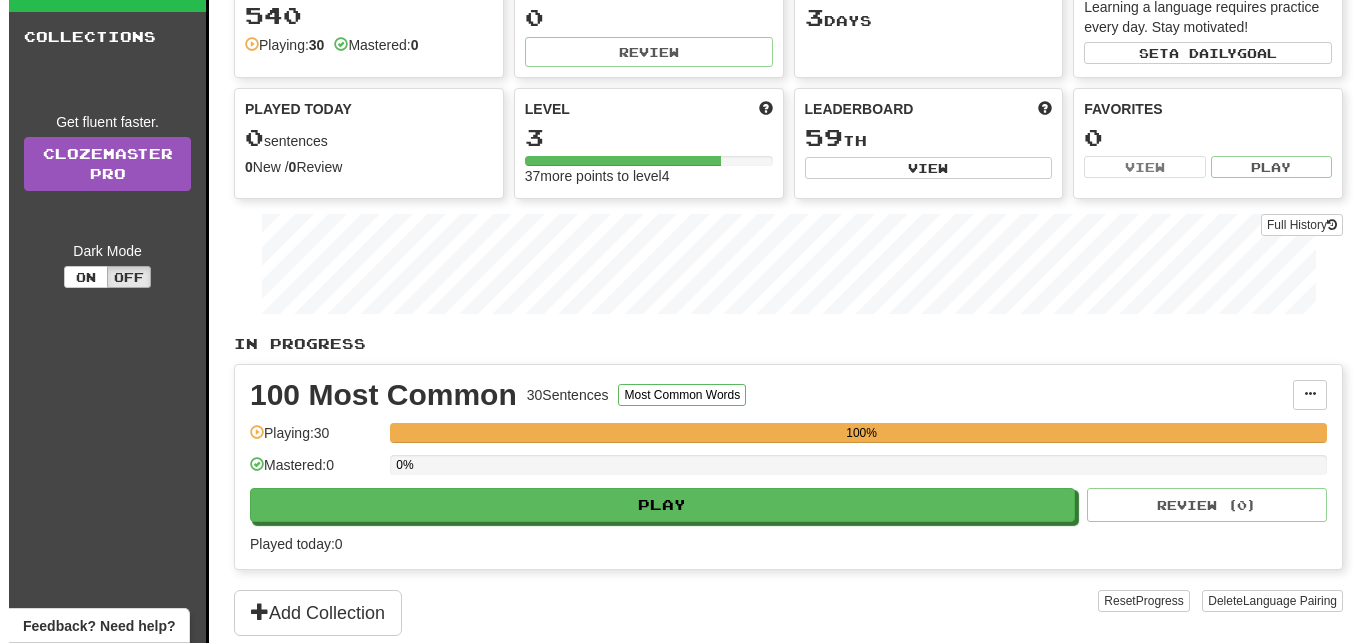 scroll, scrollTop: 102, scrollLeft: 0, axis: vertical 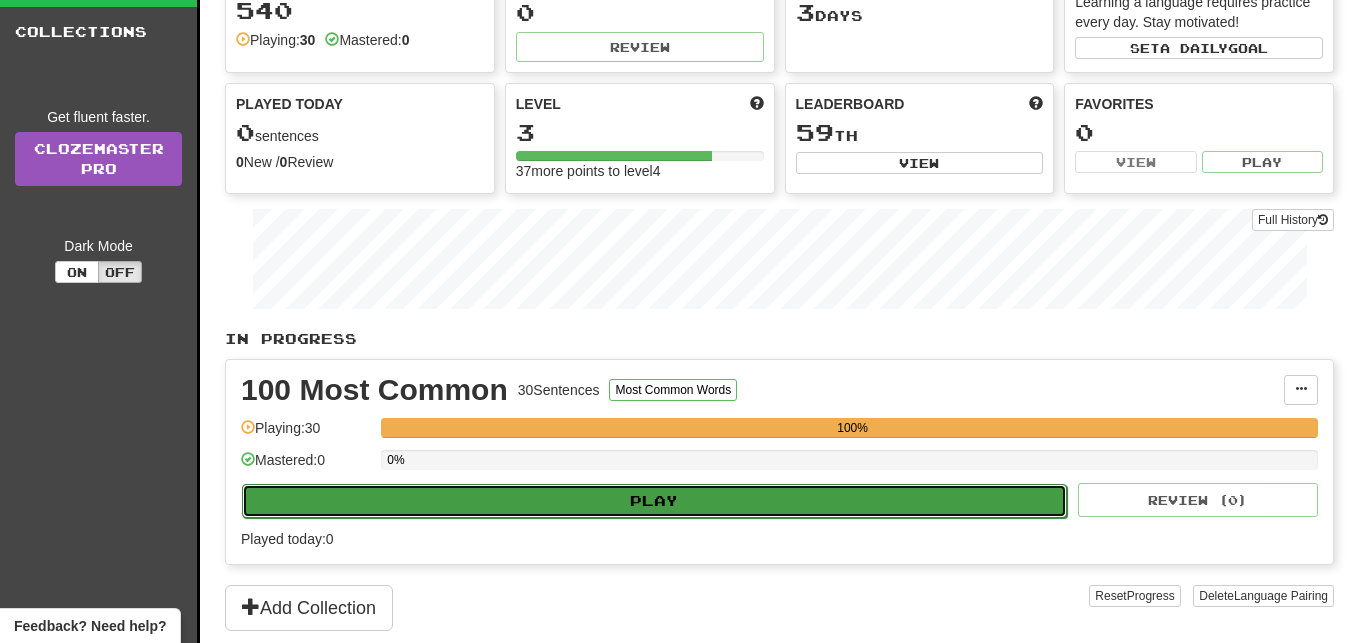 click on "Play" at bounding box center [654, 501] 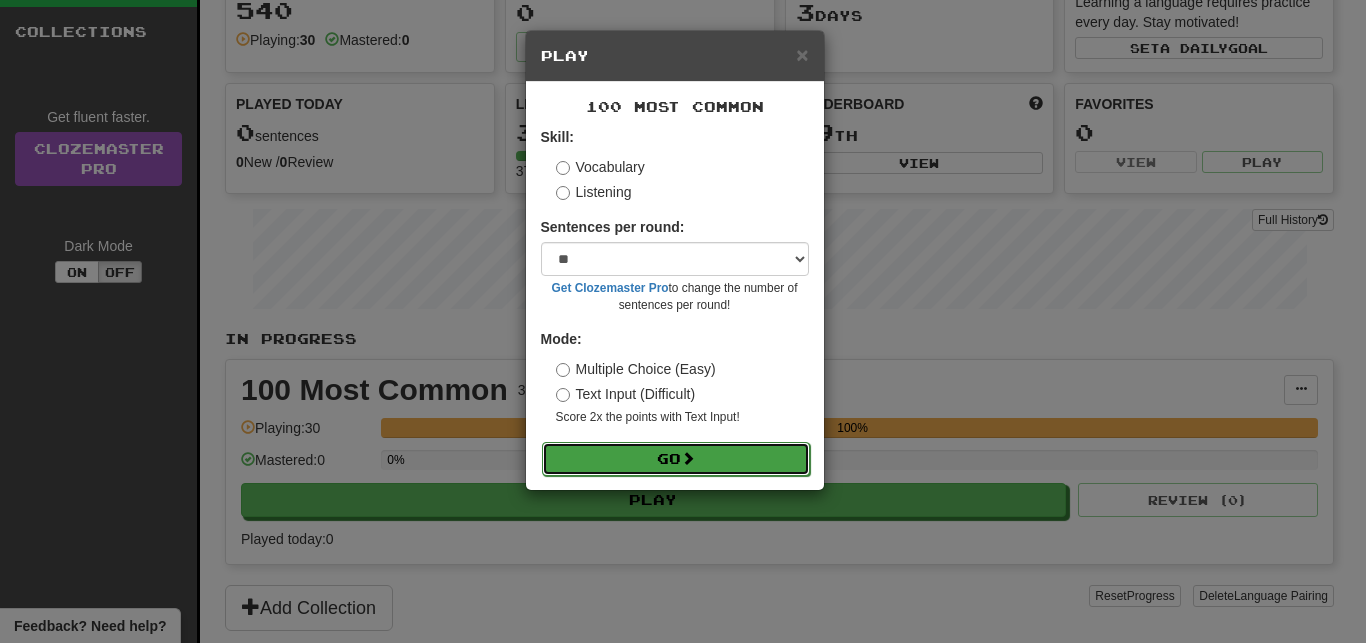 click on "Go" at bounding box center (676, 459) 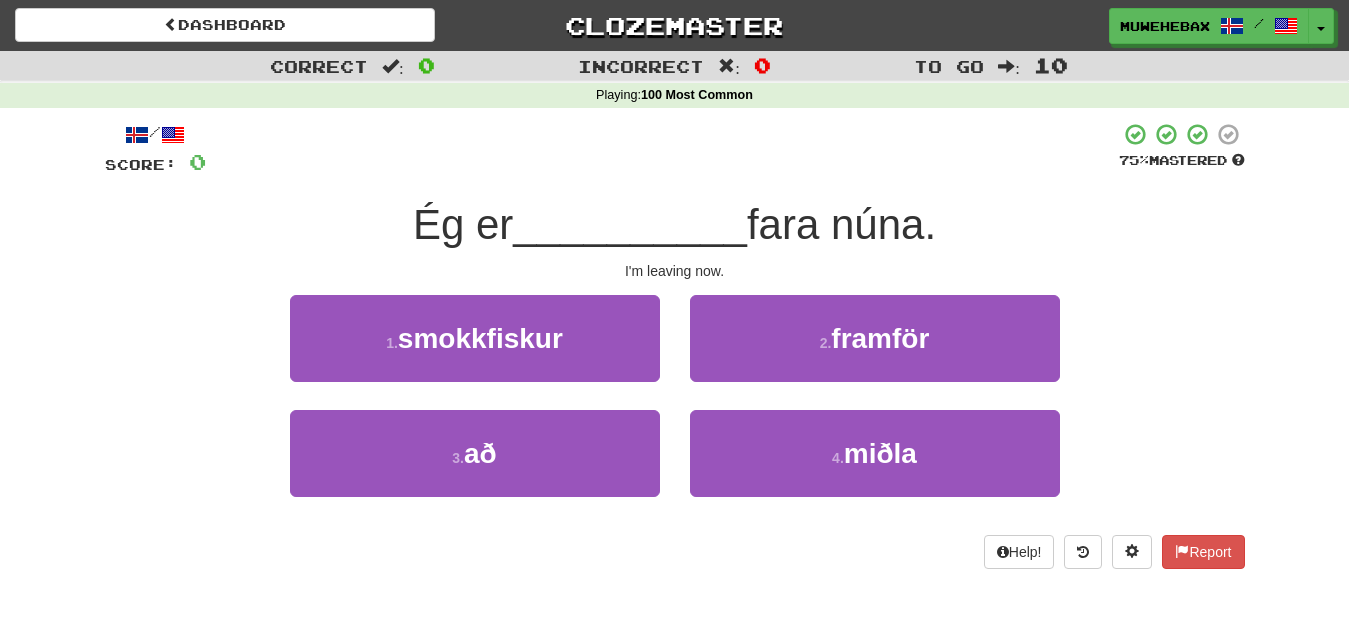 scroll, scrollTop: 0, scrollLeft: 0, axis: both 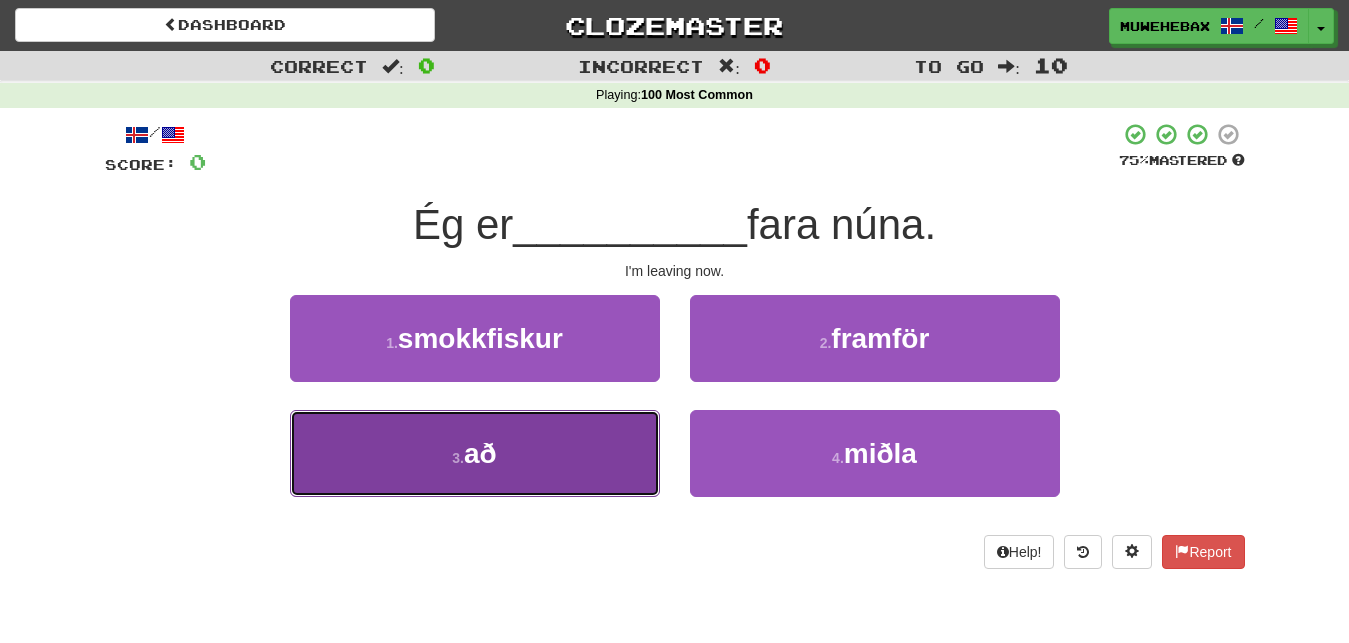 click on "3 .  að" at bounding box center (475, 453) 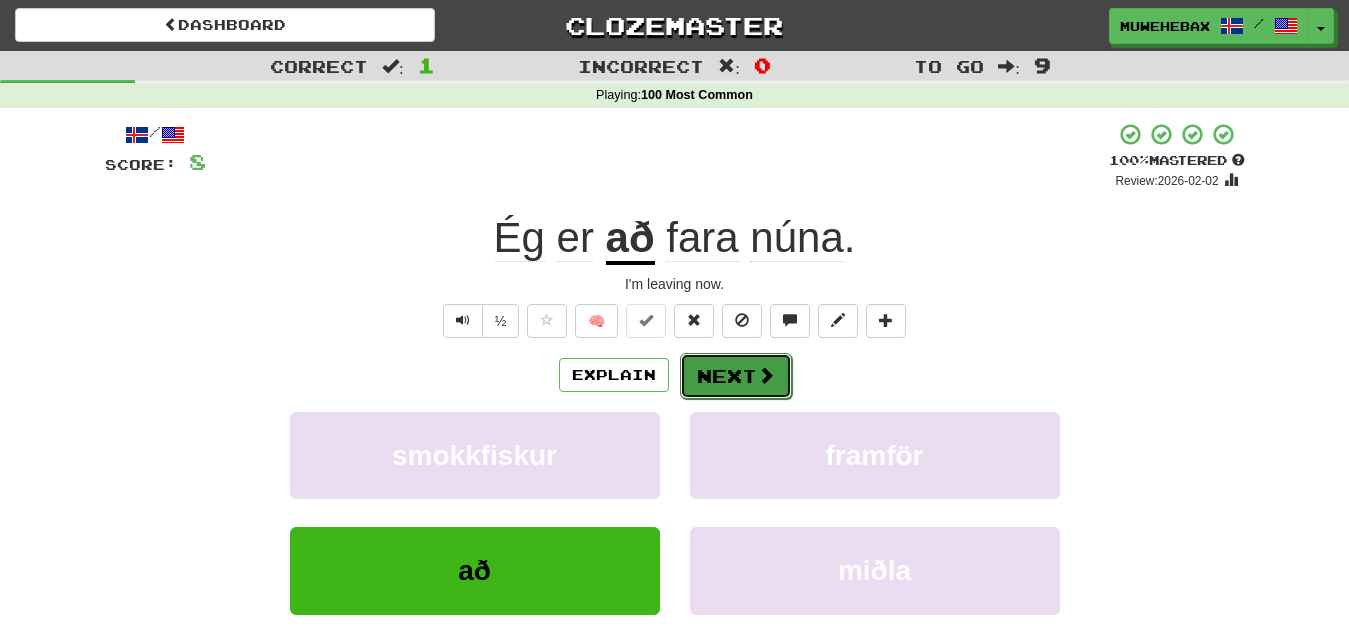 click on "Next" at bounding box center (736, 376) 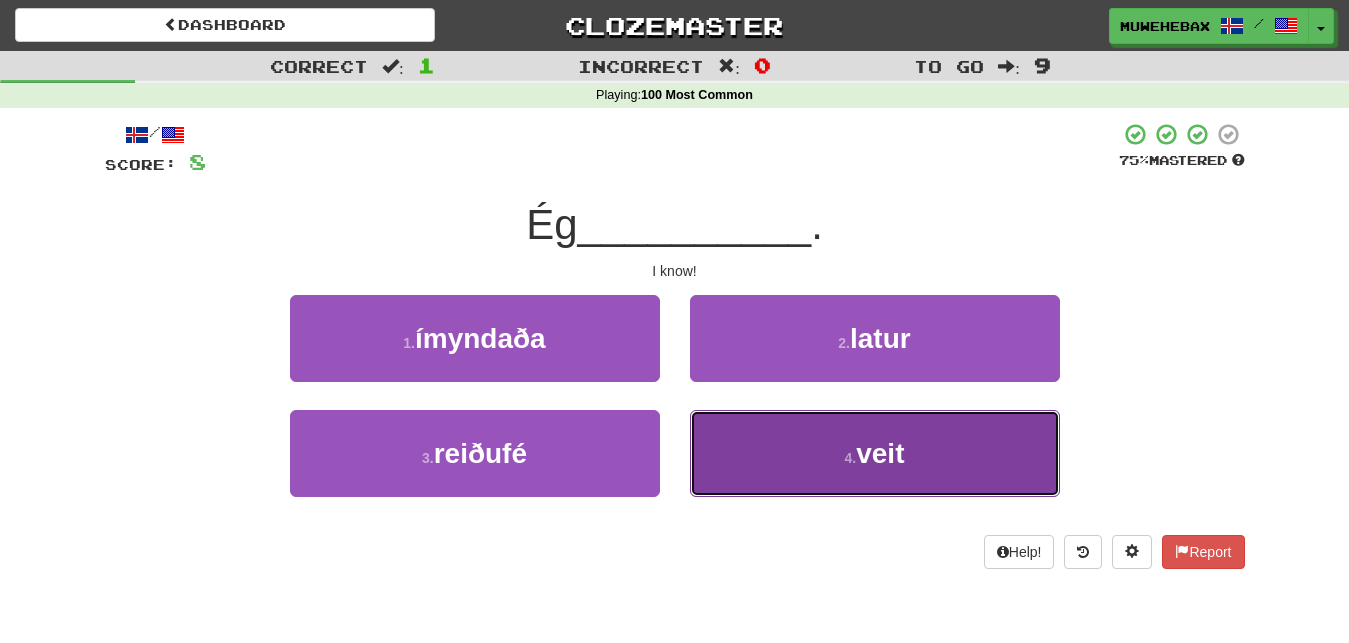 click on "4 .  veit" at bounding box center [875, 453] 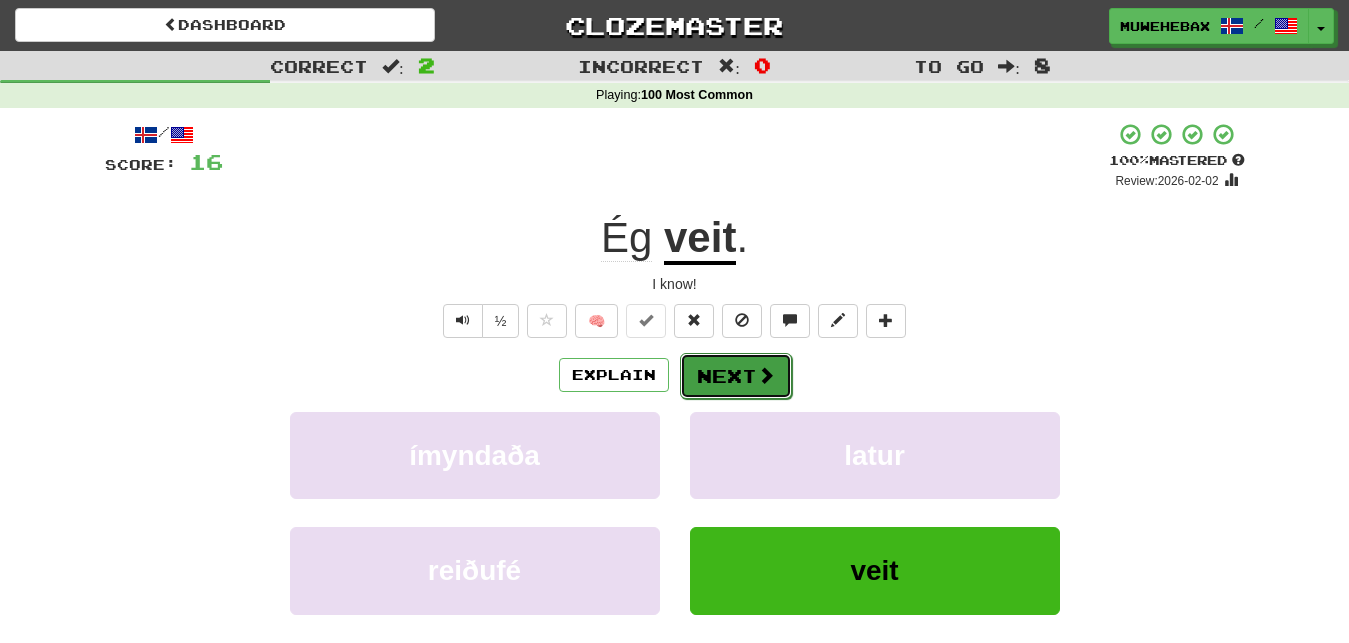 click on "Next" at bounding box center [736, 376] 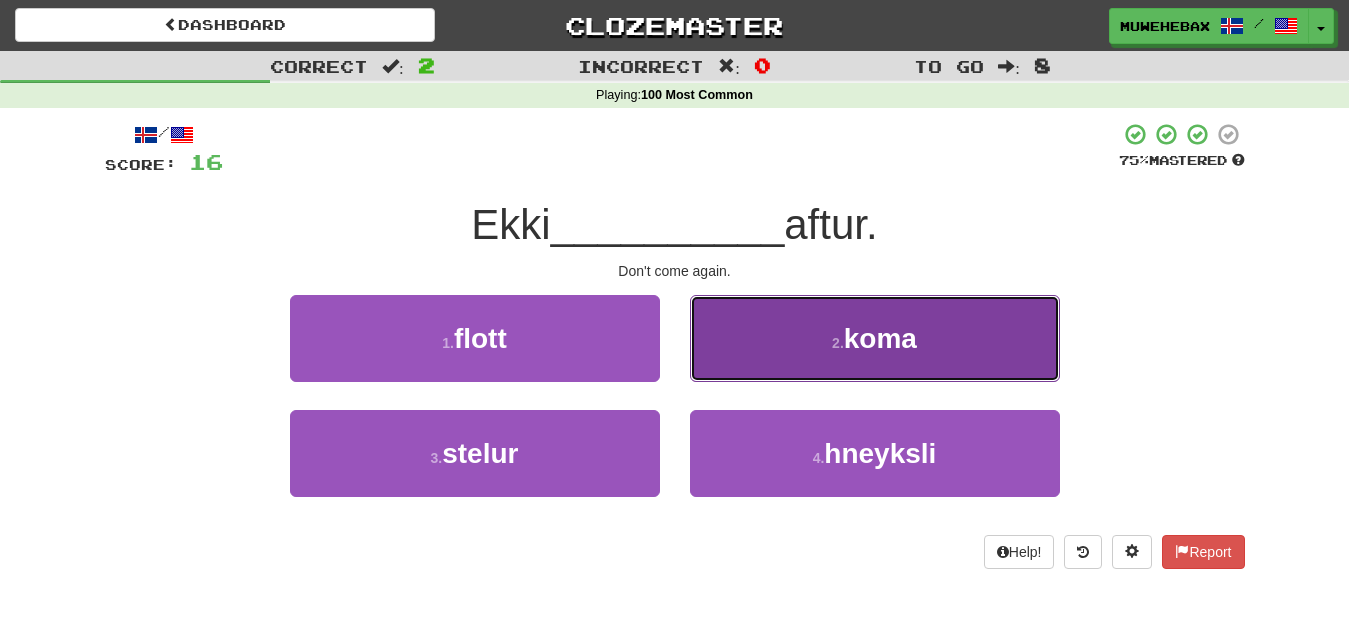 click on "2 .  koma" at bounding box center (875, 338) 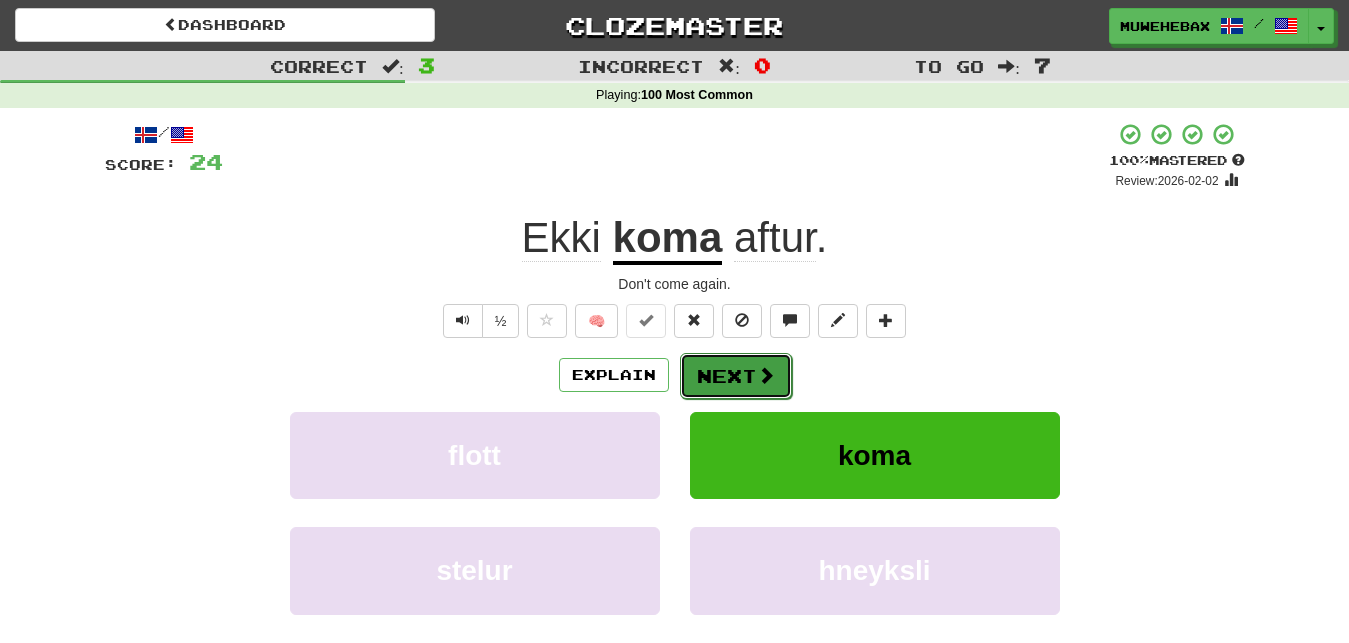 click on "Next" at bounding box center (736, 376) 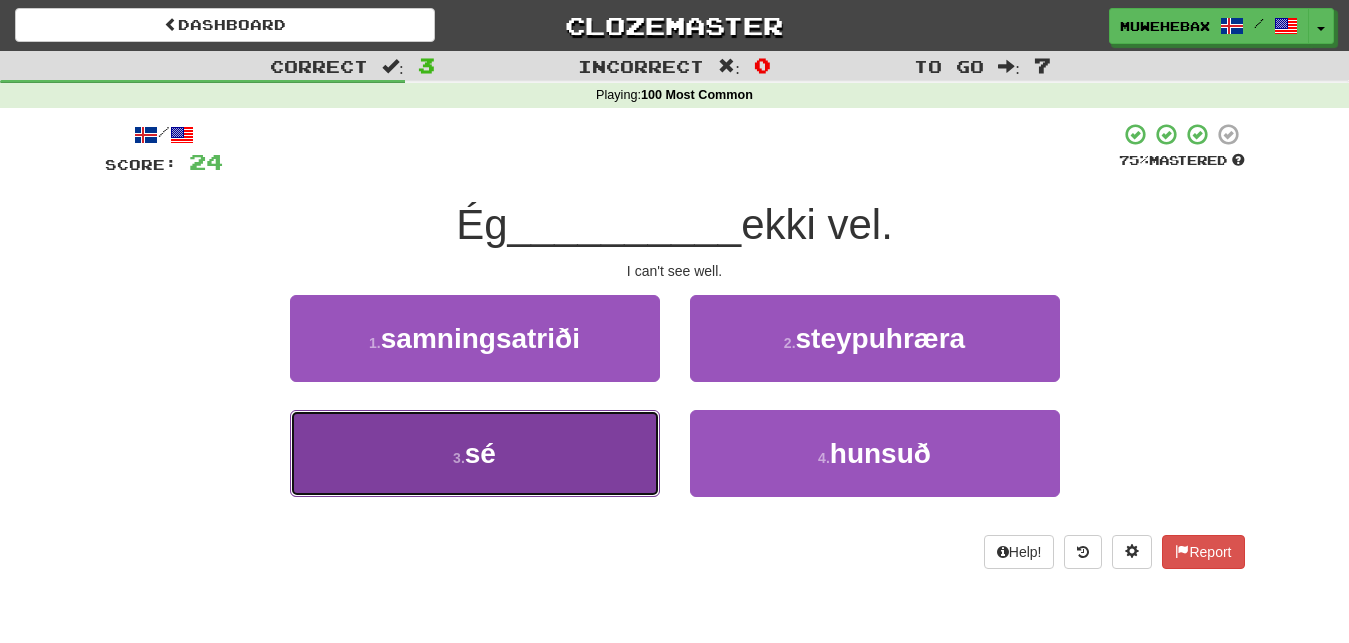 click on "3 .  sé" at bounding box center (475, 453) 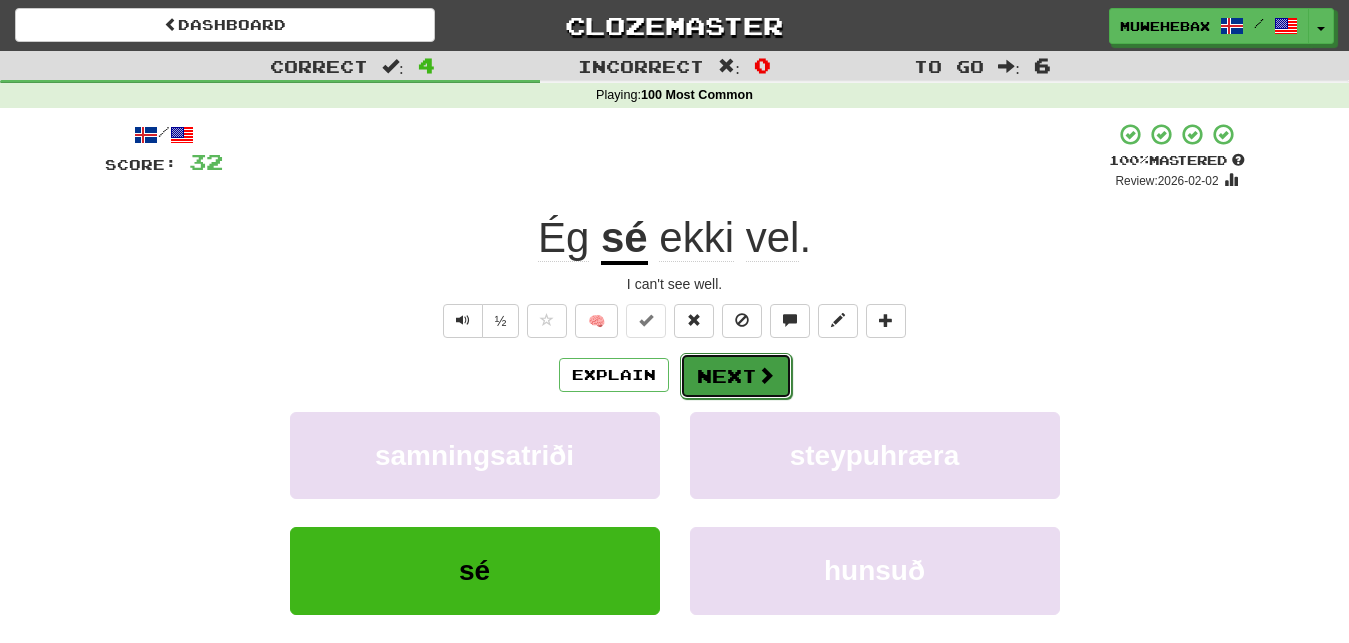 click on "Next" at bounding box center (736, 376) 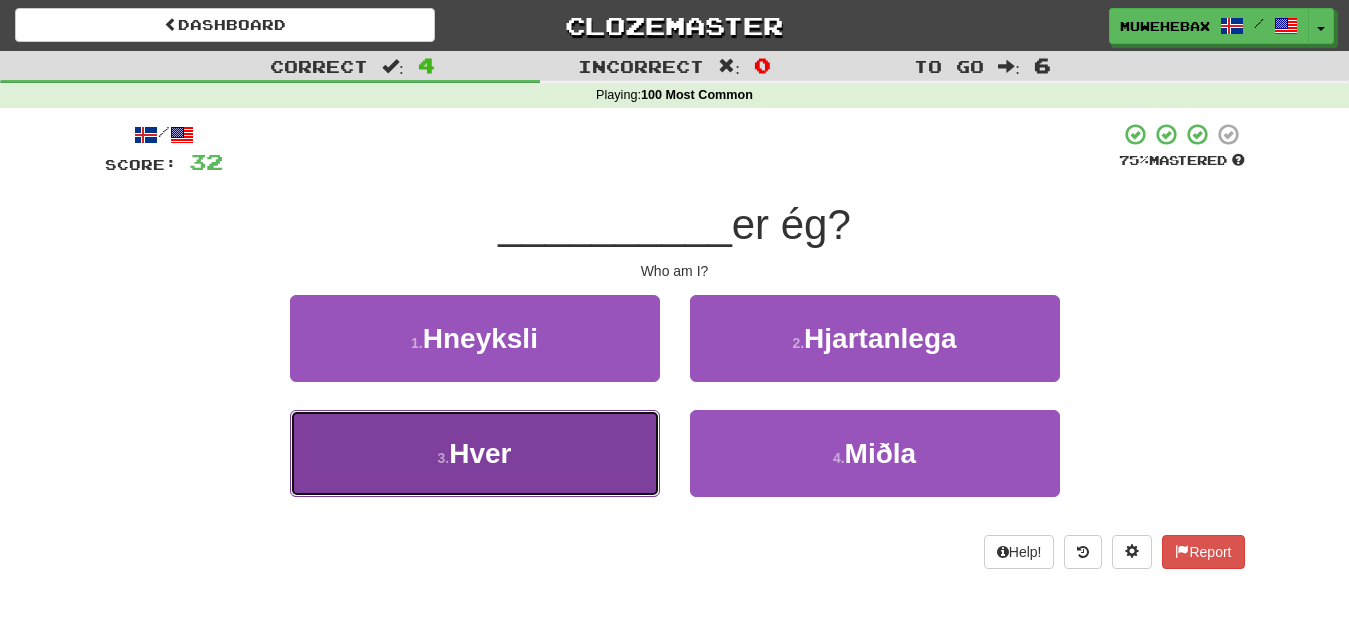 click on "3 .  Hver" at bounding box center [475, 453] 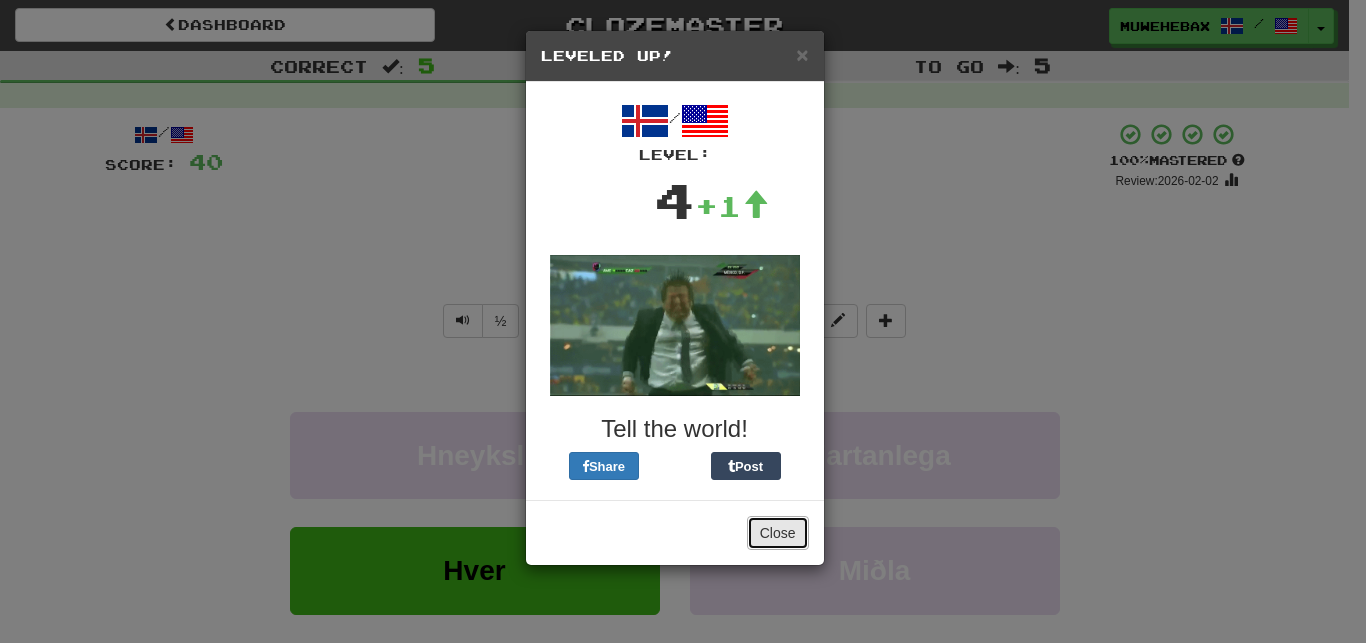click on "Close" at bounding box center (778, 533) 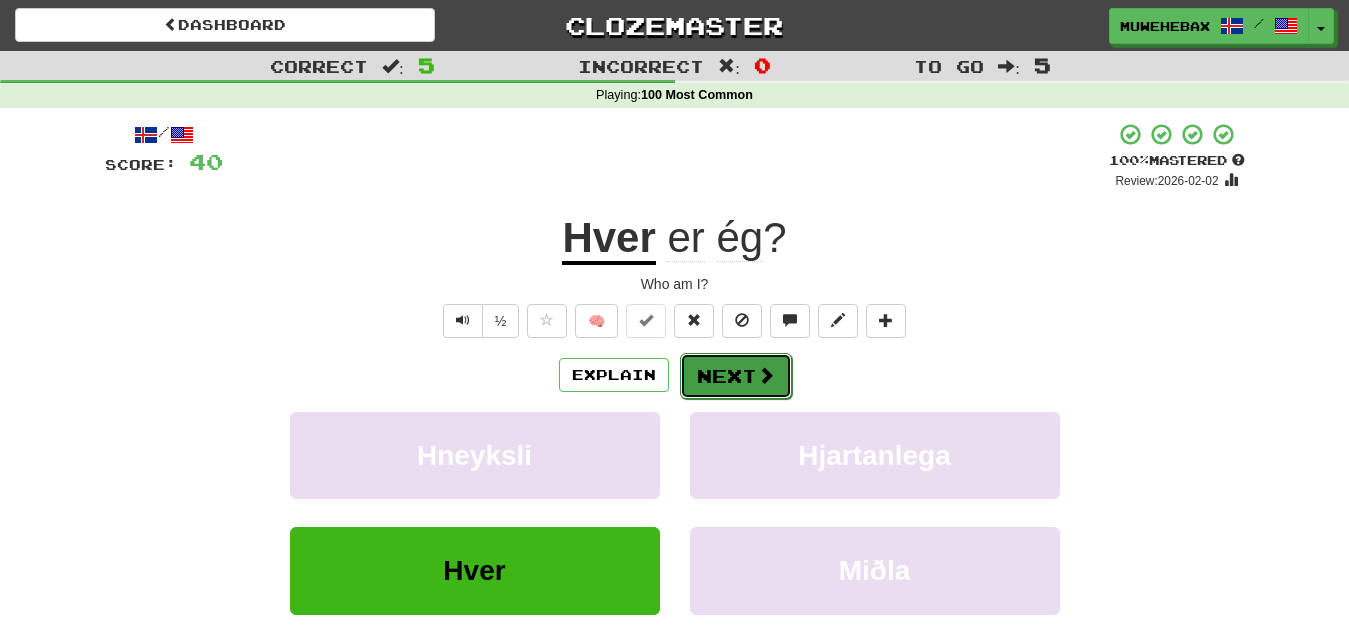 click on "Next" at bounding box center (736, 376) 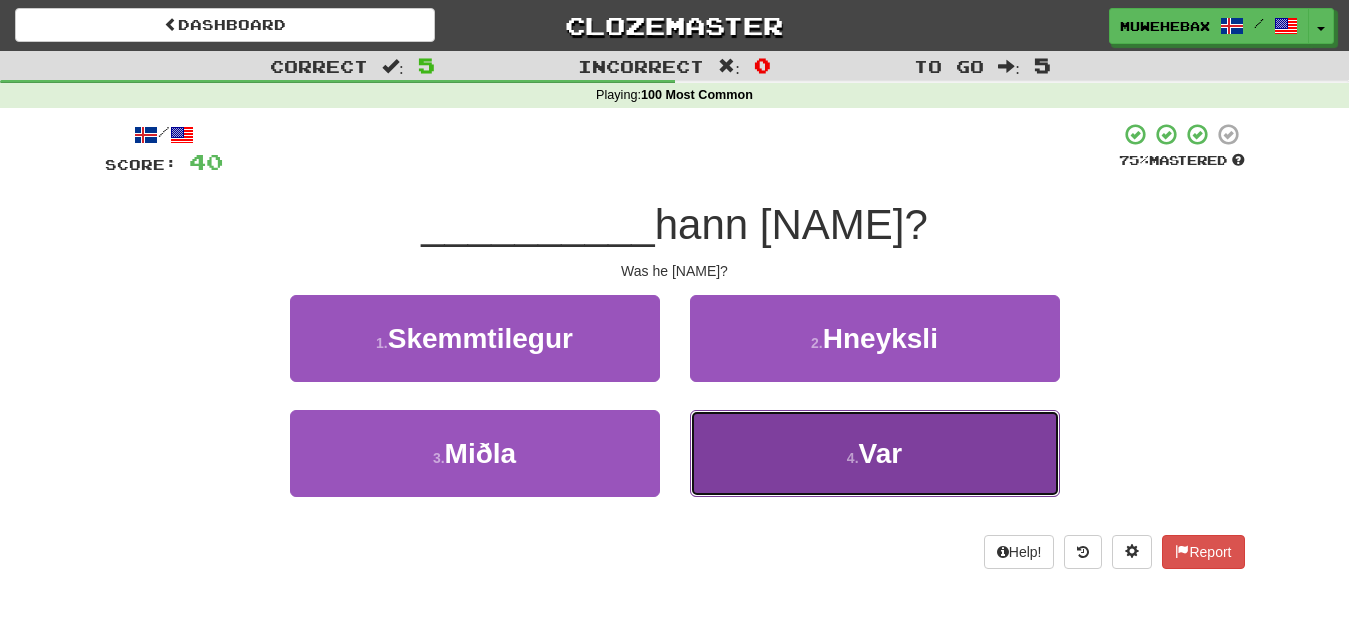click on "4 .  Var" at bounding box center [875, 453] 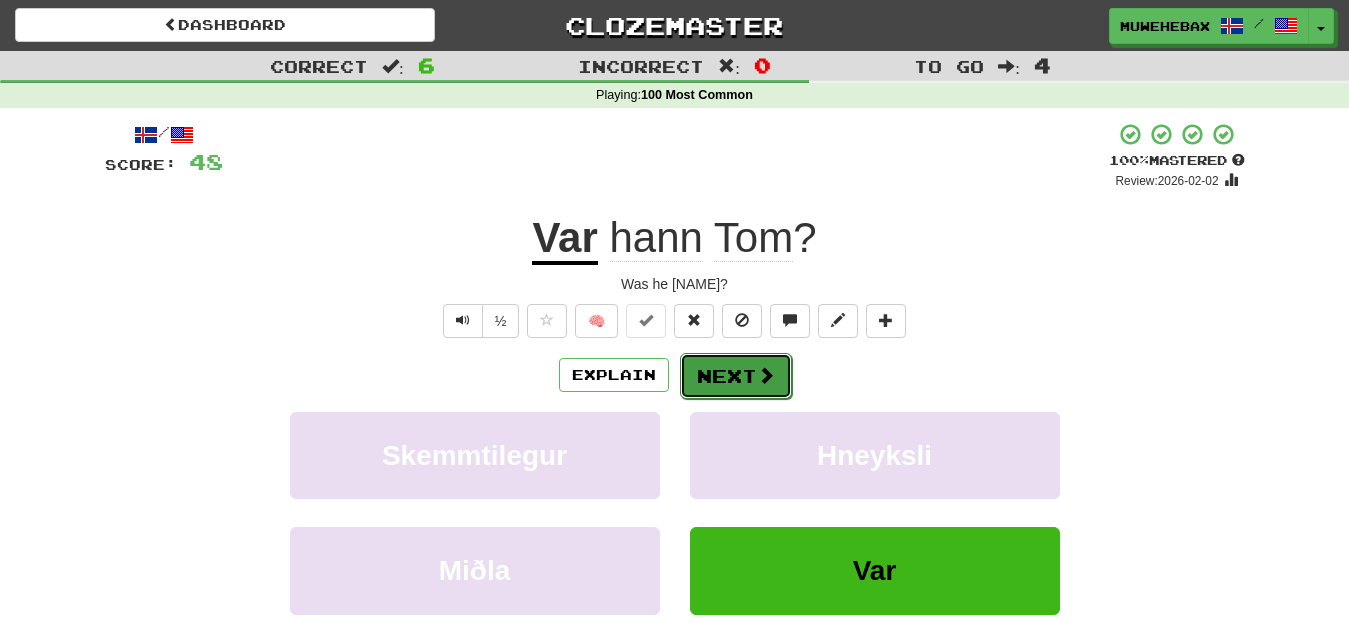 click on "Next" at bounding box center (736, 376) 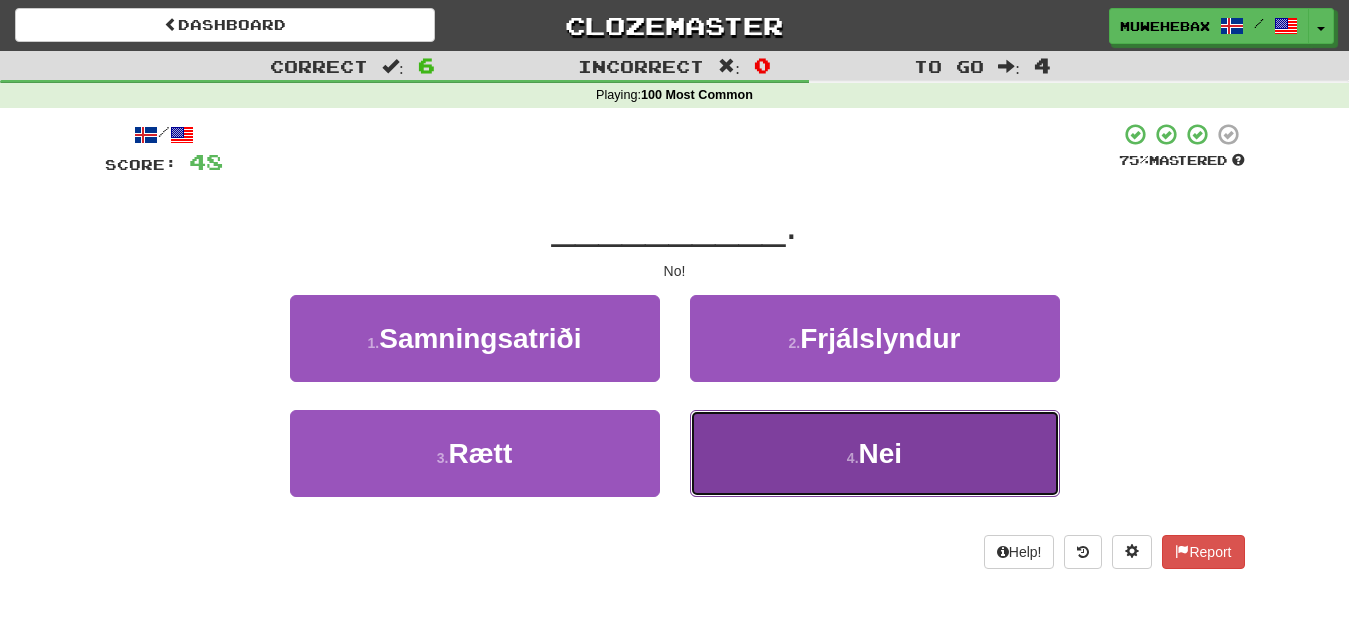 click on "4 .  Nei" at bounding box center (875, 453) 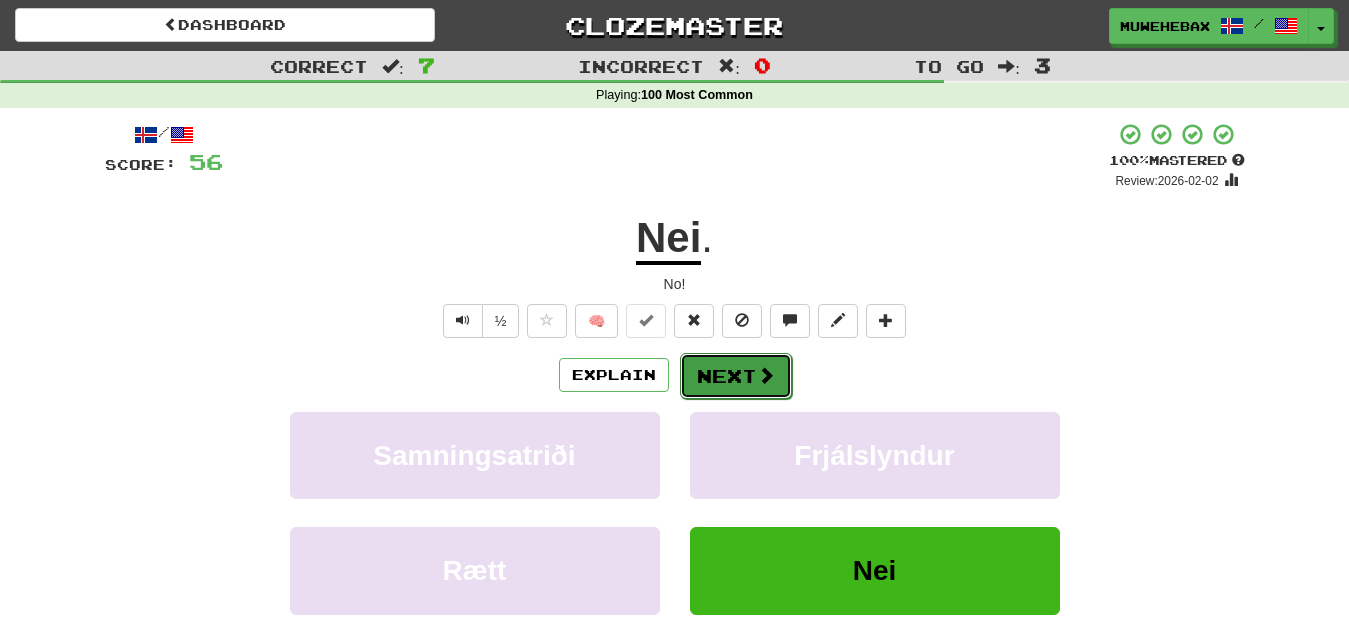 click on "Next" at bounding box center (736, 376) 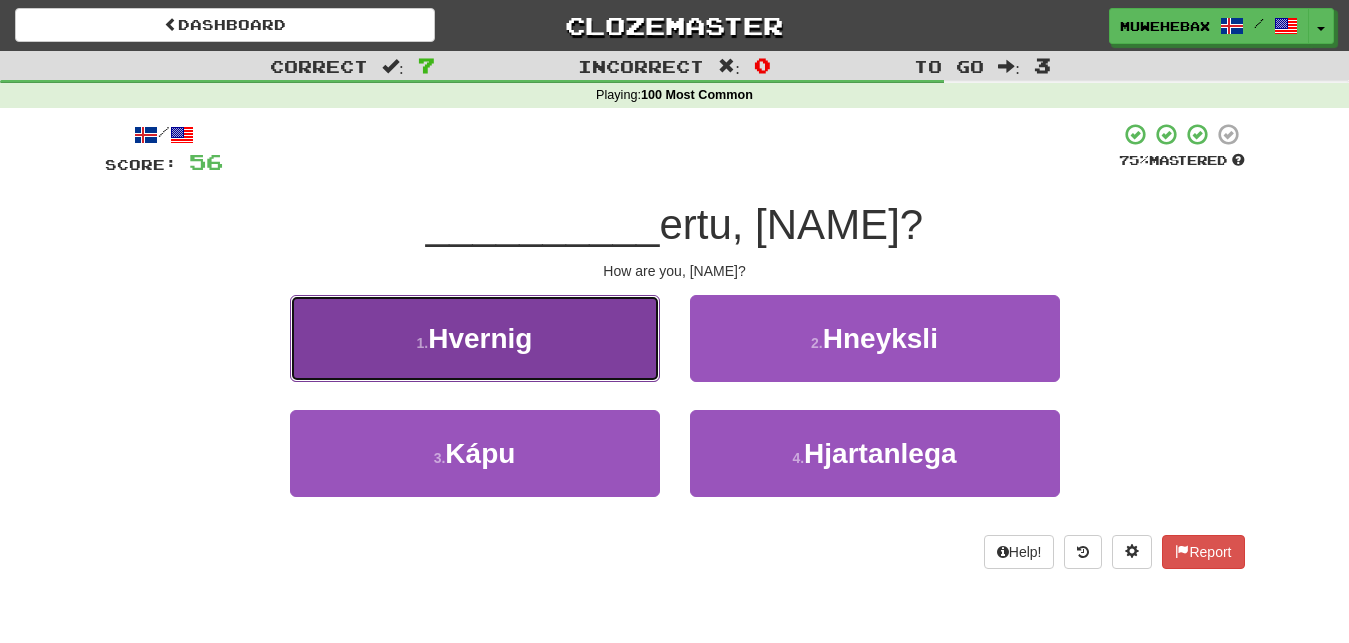 click on "1 .  Hvernig" at bounding box center (475, 338) 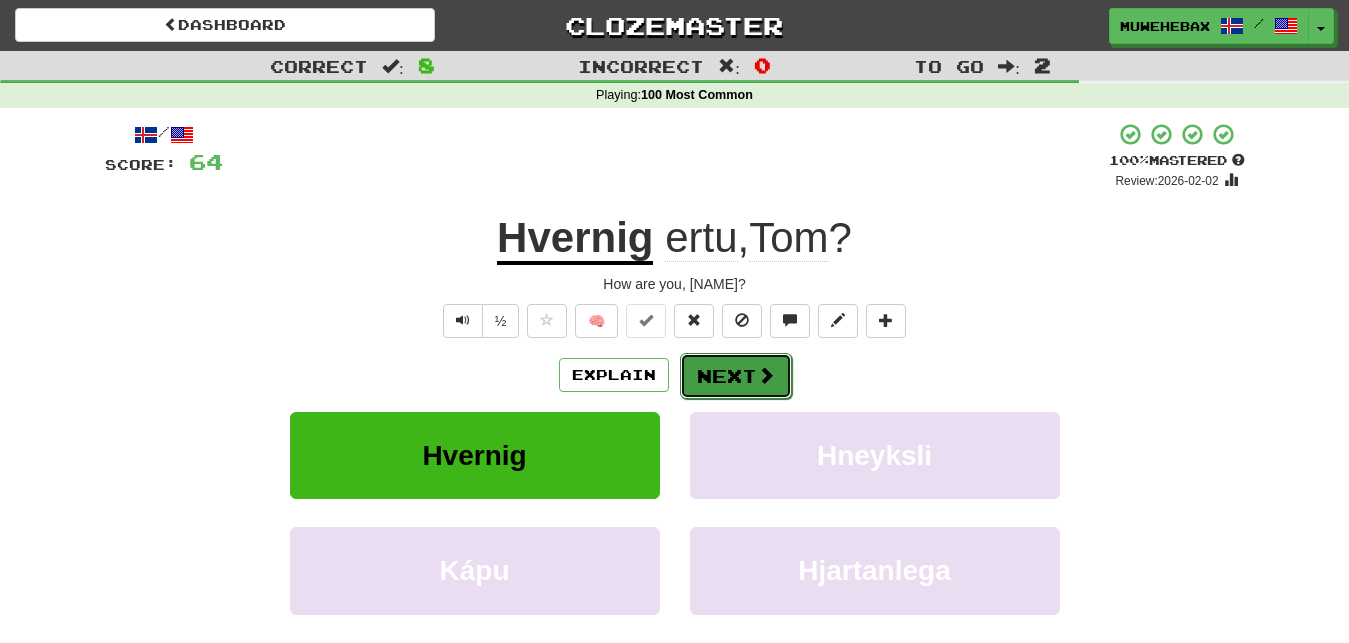 click on "Next" at bounding box center (736, 376) 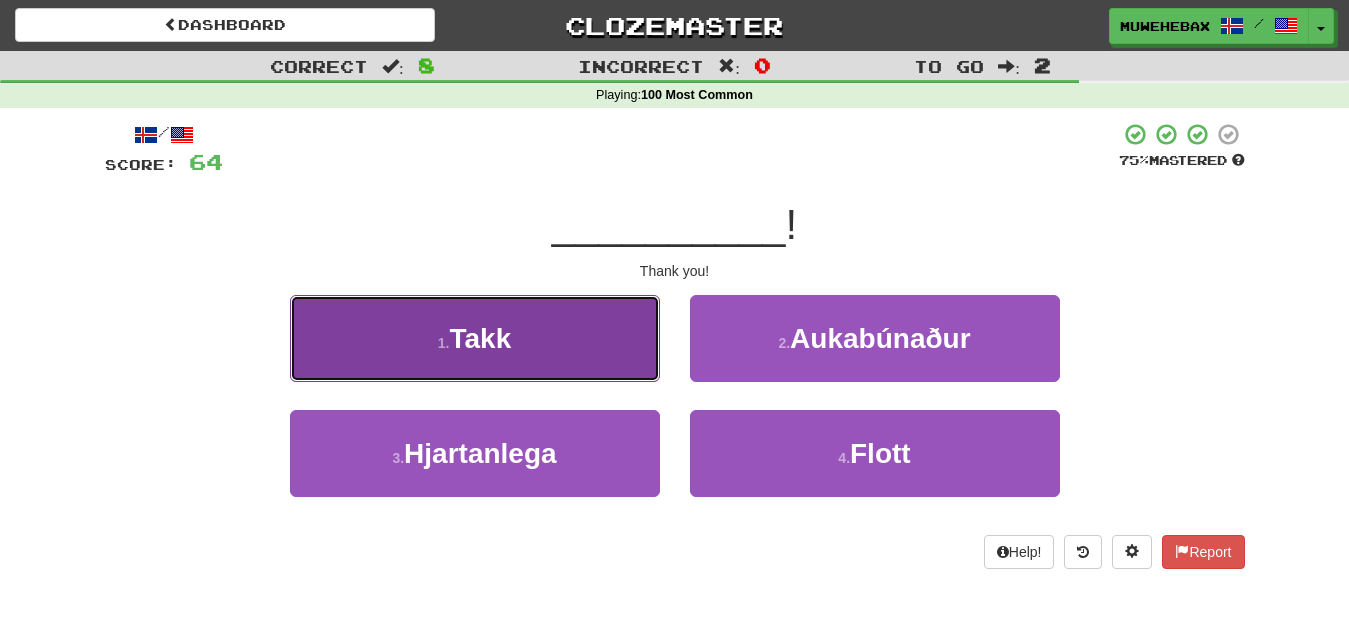 click on "1 .  Takk" at bounding box center (475, 338) 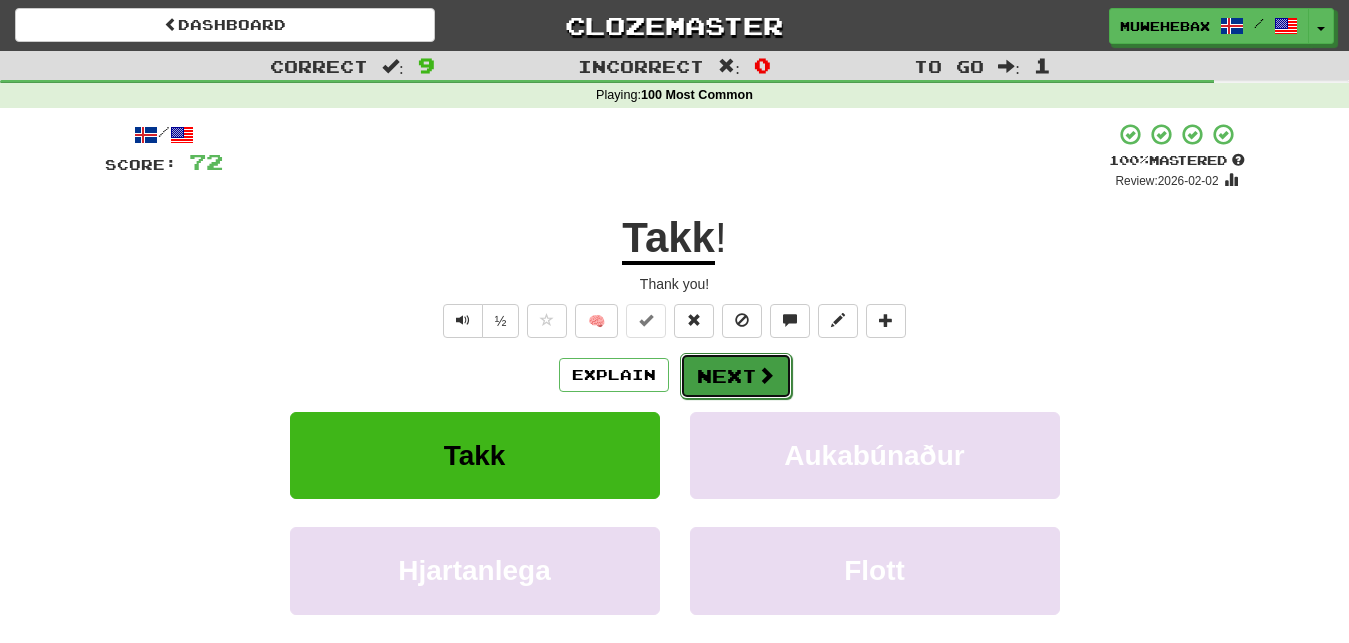 click on "Next" at bounding box center (736, 376) 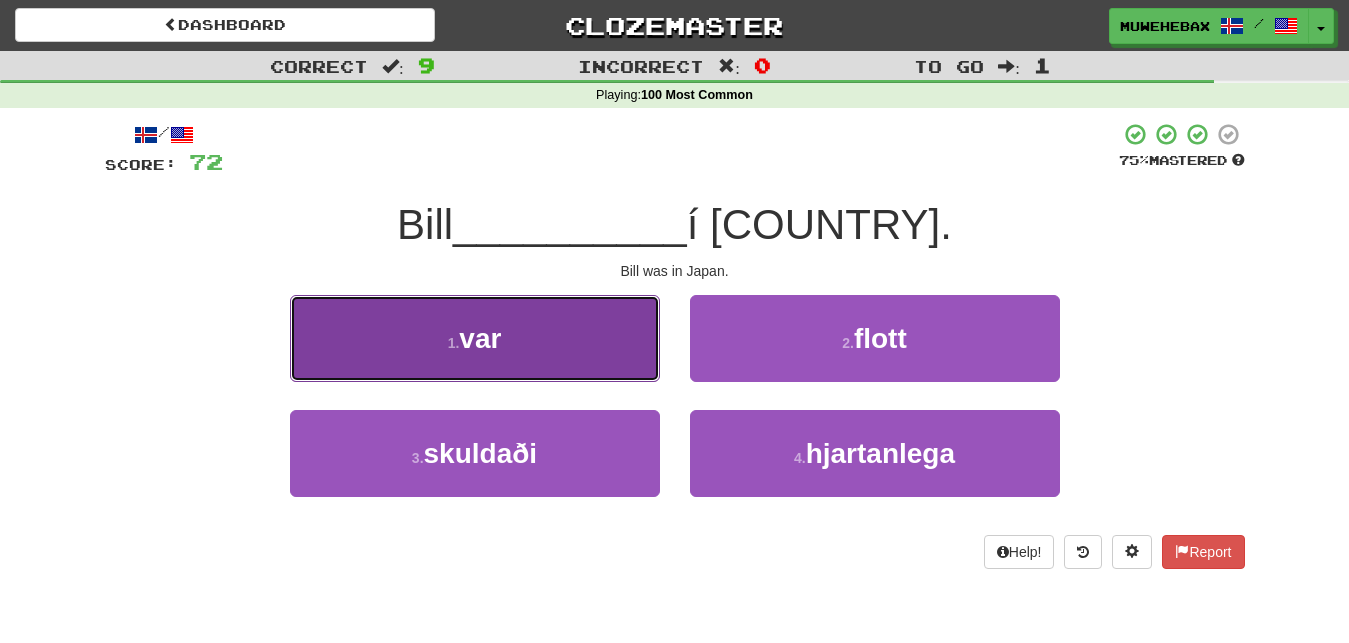 click on "1 .  var" at bounding box center [475, 338] 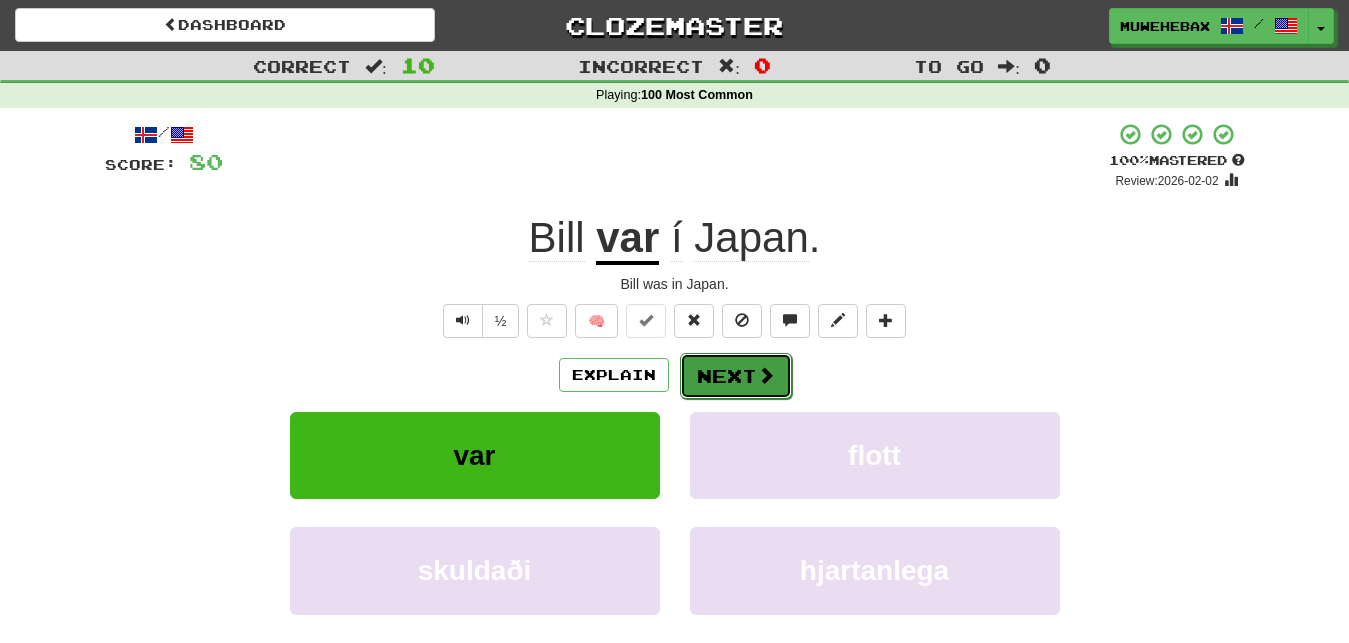click on "Next" at bounding box center [736, 376] 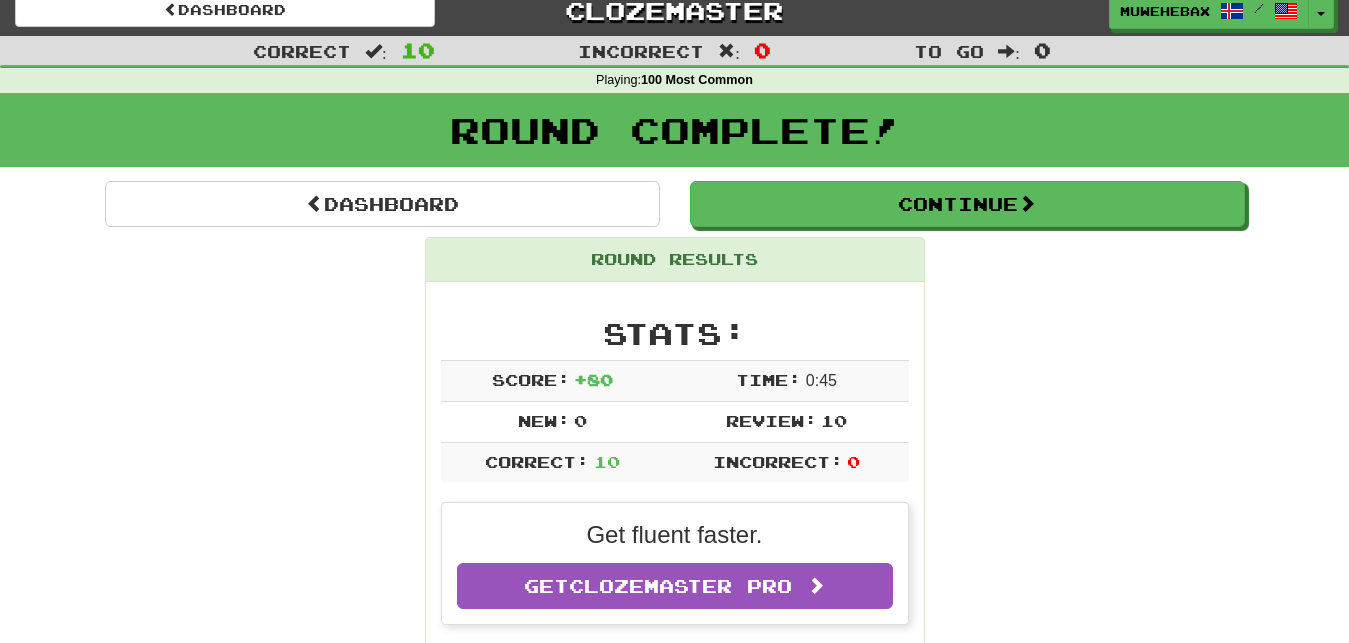 scroll, scrollTop: 0, scrollLeft: 0, axis: both 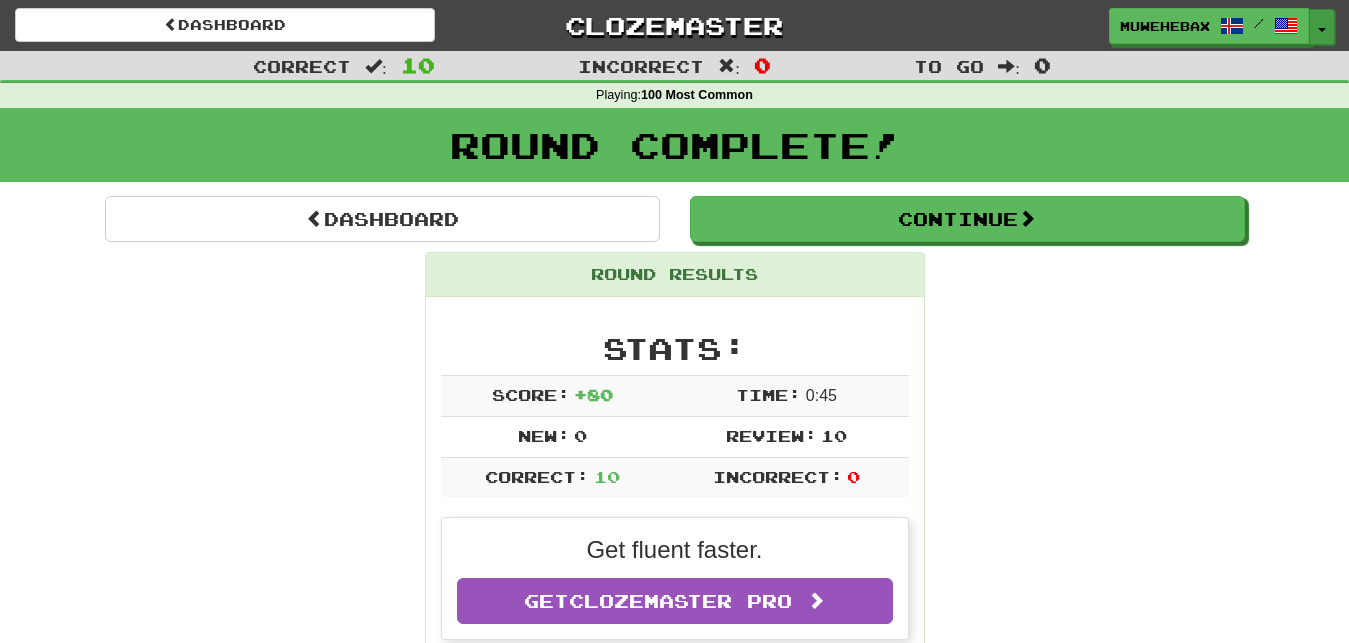click at bounding box center [1322, 30] 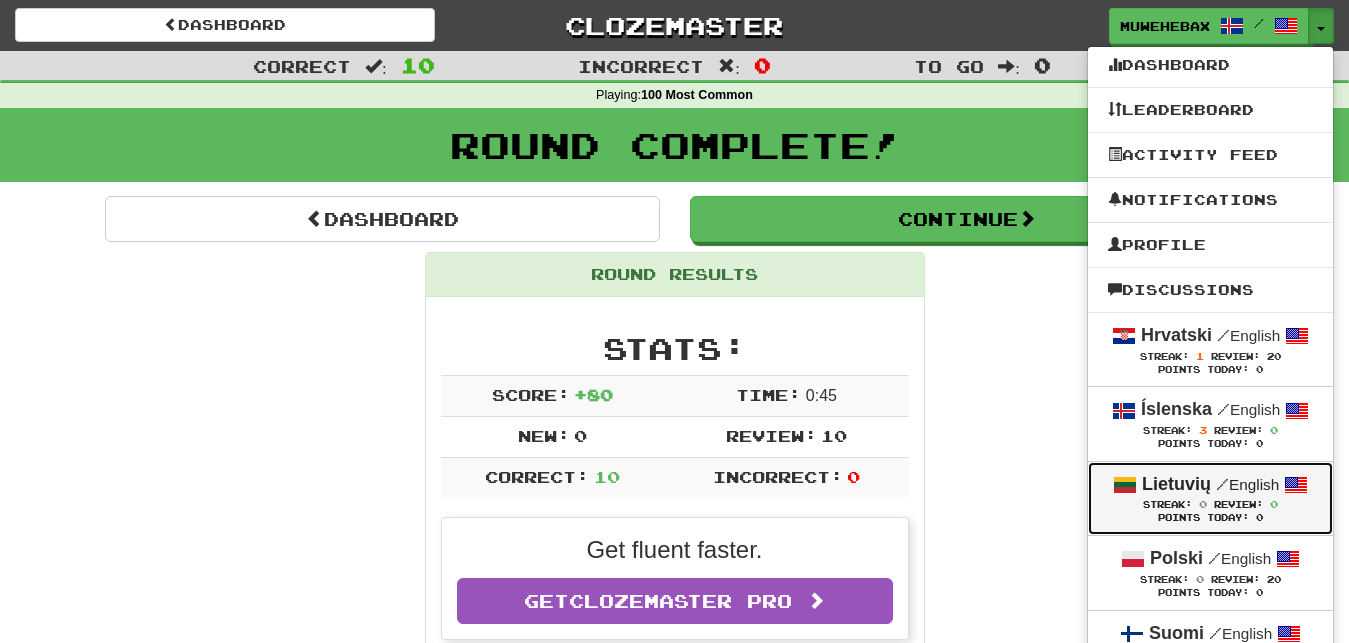 click on "Streak:" at bounding box center [1167, 504] 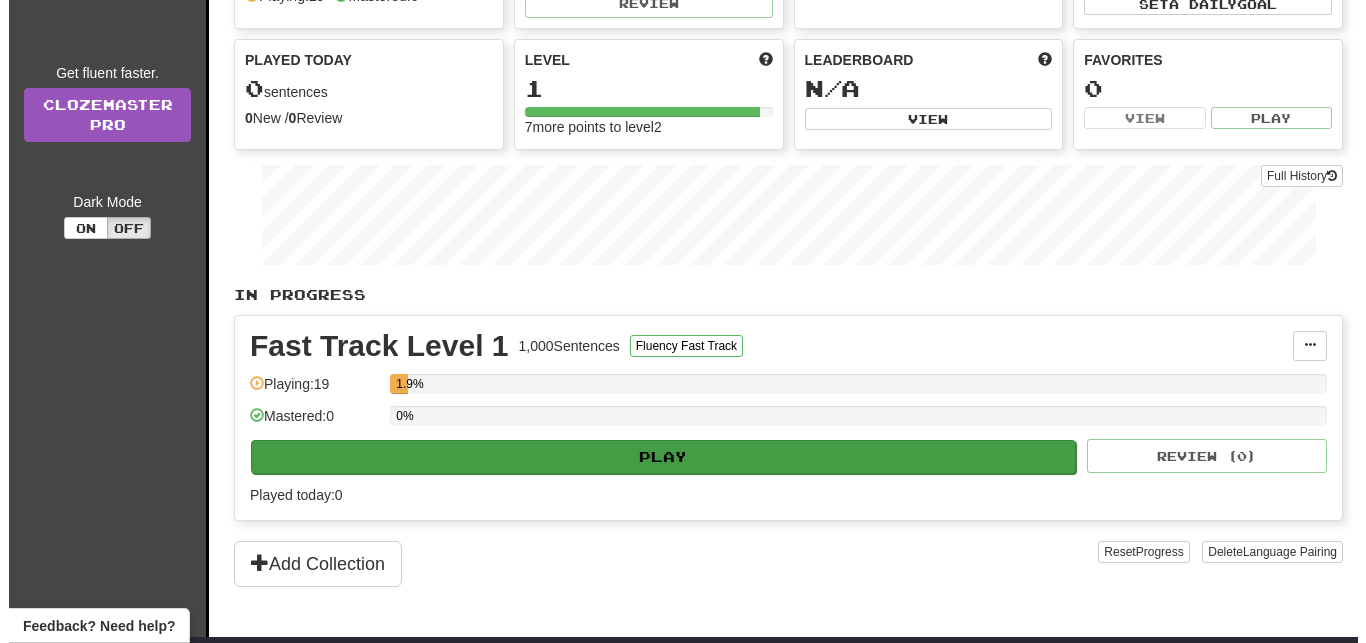 scroll, scrollTop: 102, scrollLeft: 0, axis: vertical 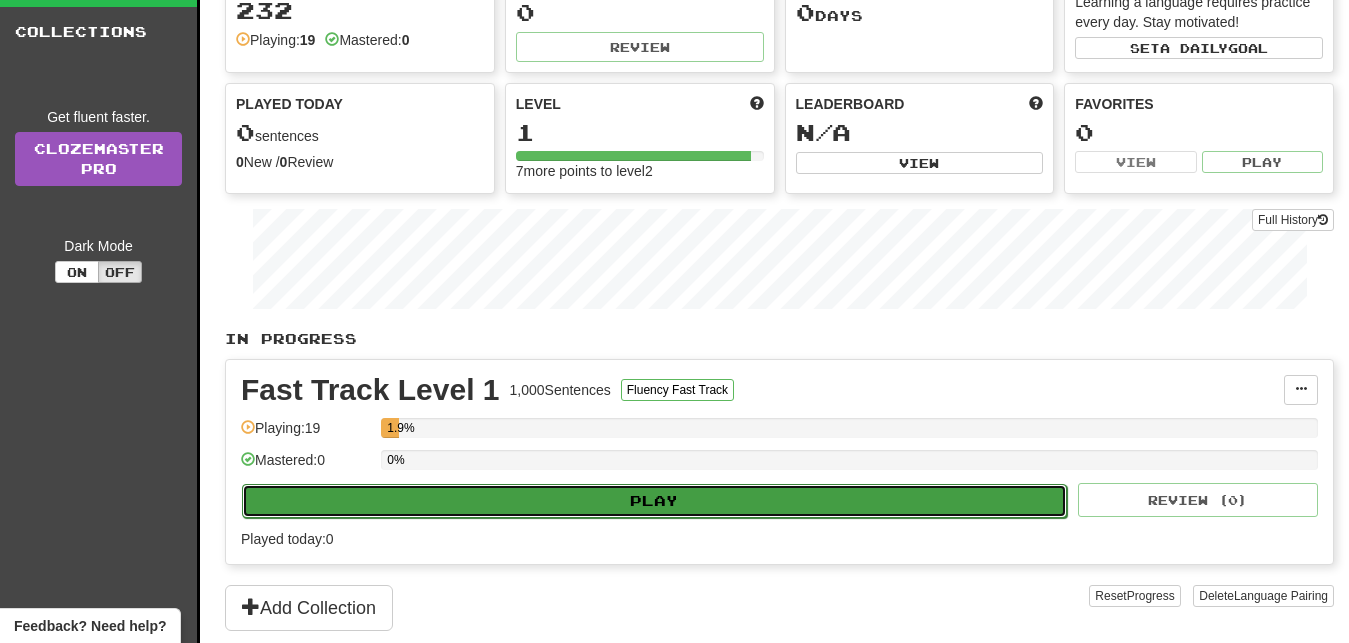 click on "Play" at bounding box center (654, 501) 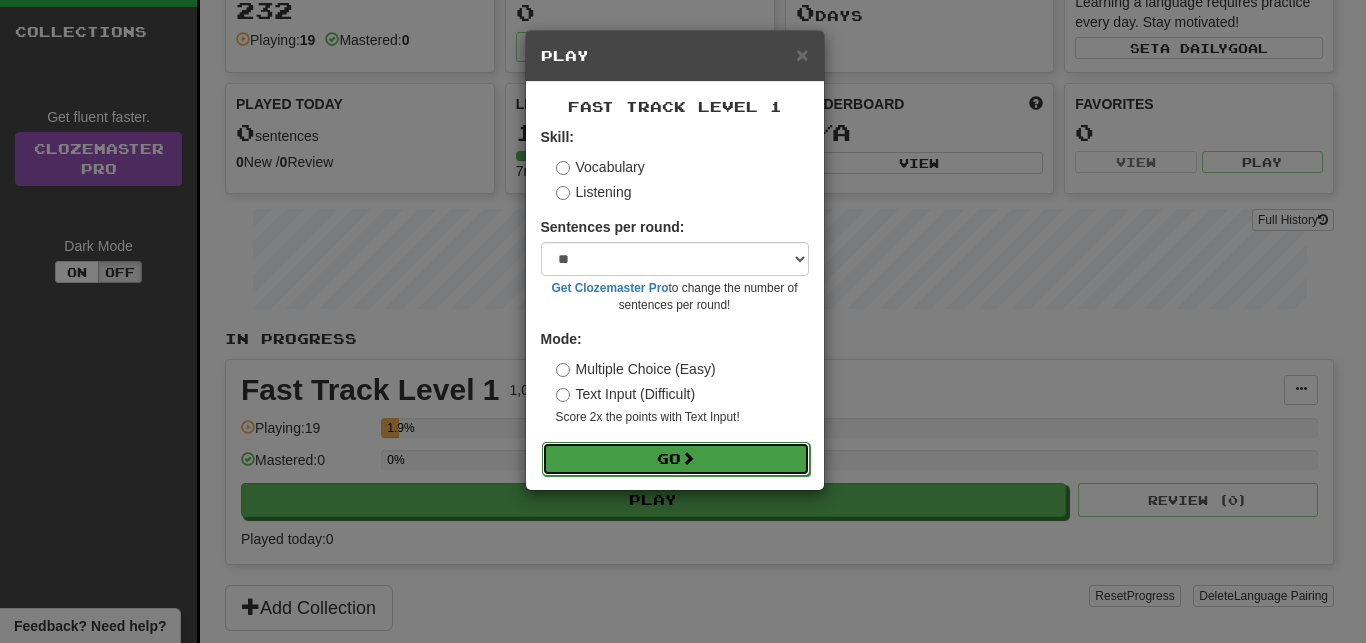 click on "Go" at bounding box center (676, 459) 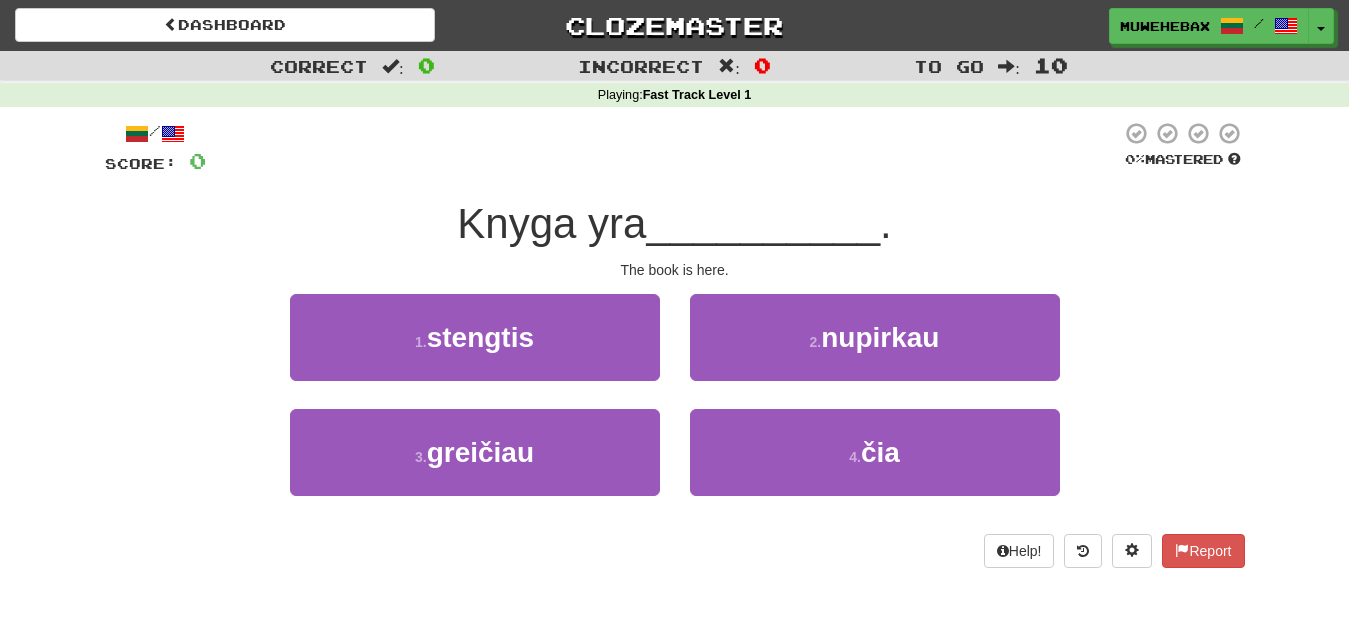 scroll, scrollTop: 0, scrollLeft: 0, axis: both 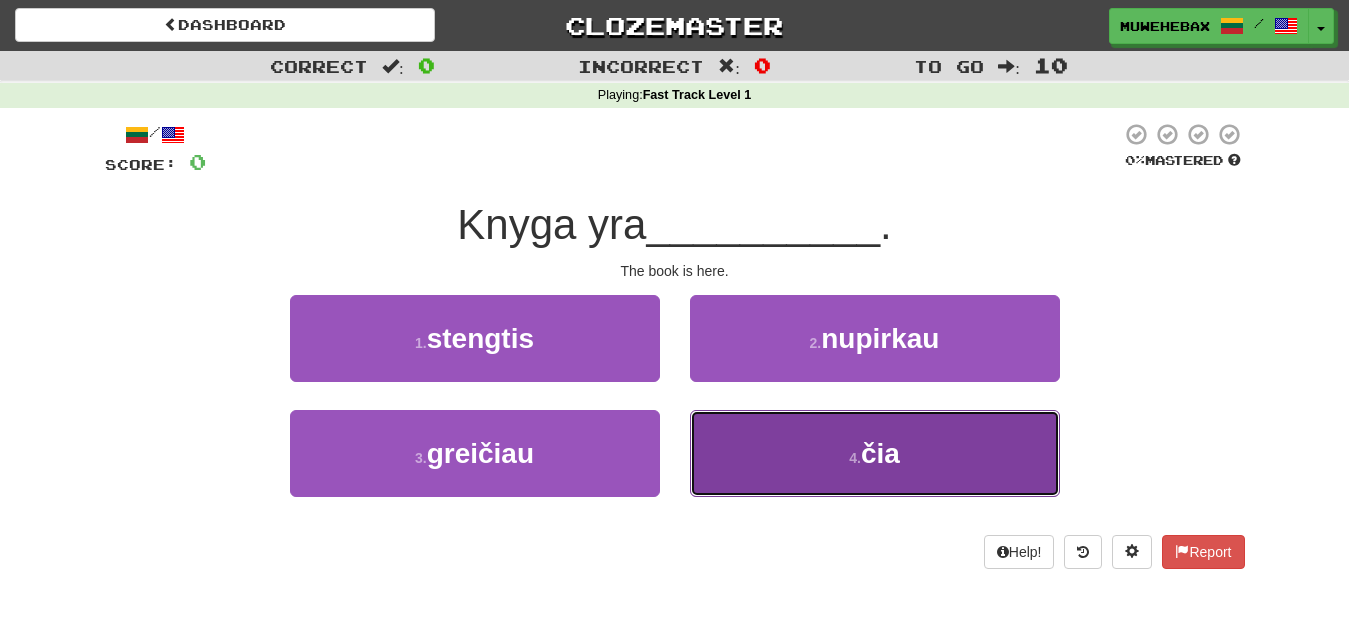 click on "4 .  čia" at bounding box center (875, 453) 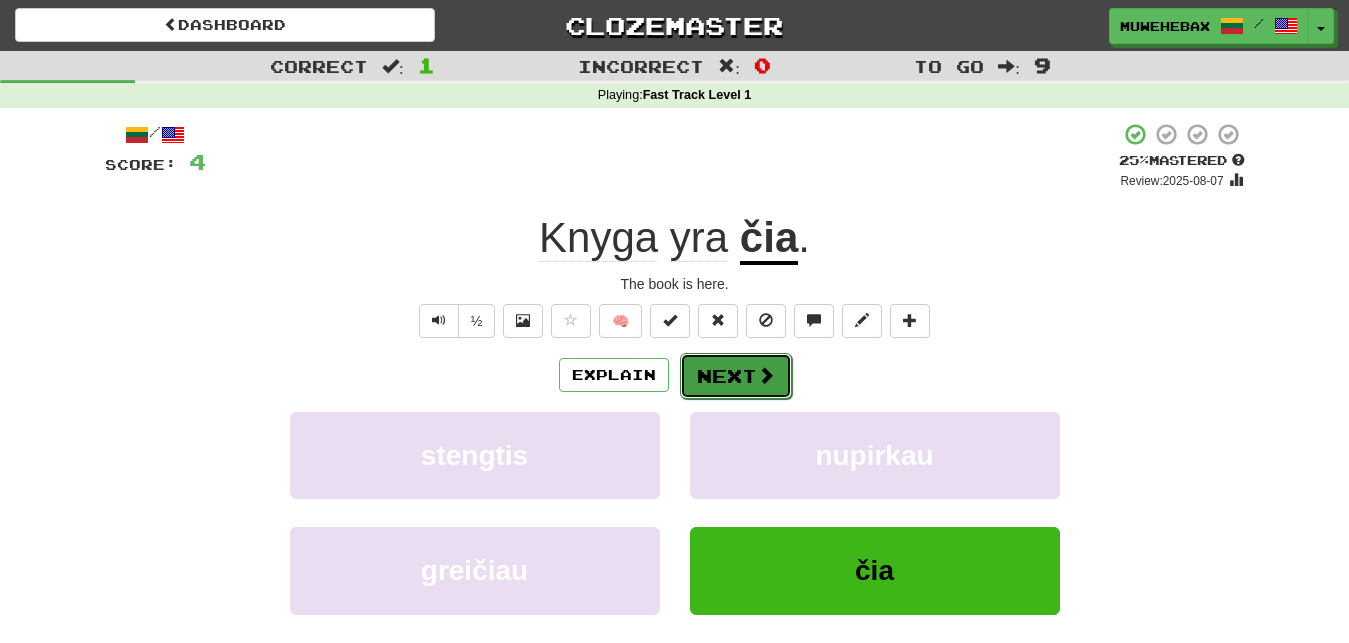 click on "Next" at bounding box center (736, 376) 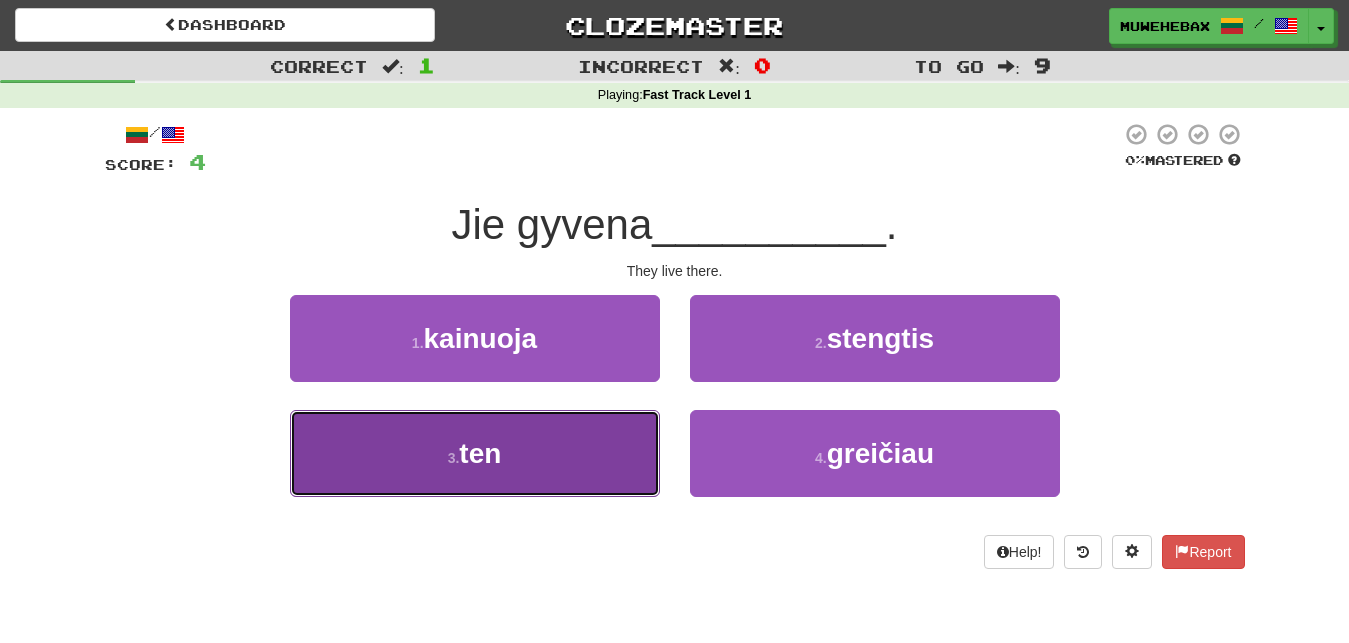 click on "3 .  ten" at bounding box center [475, 453] 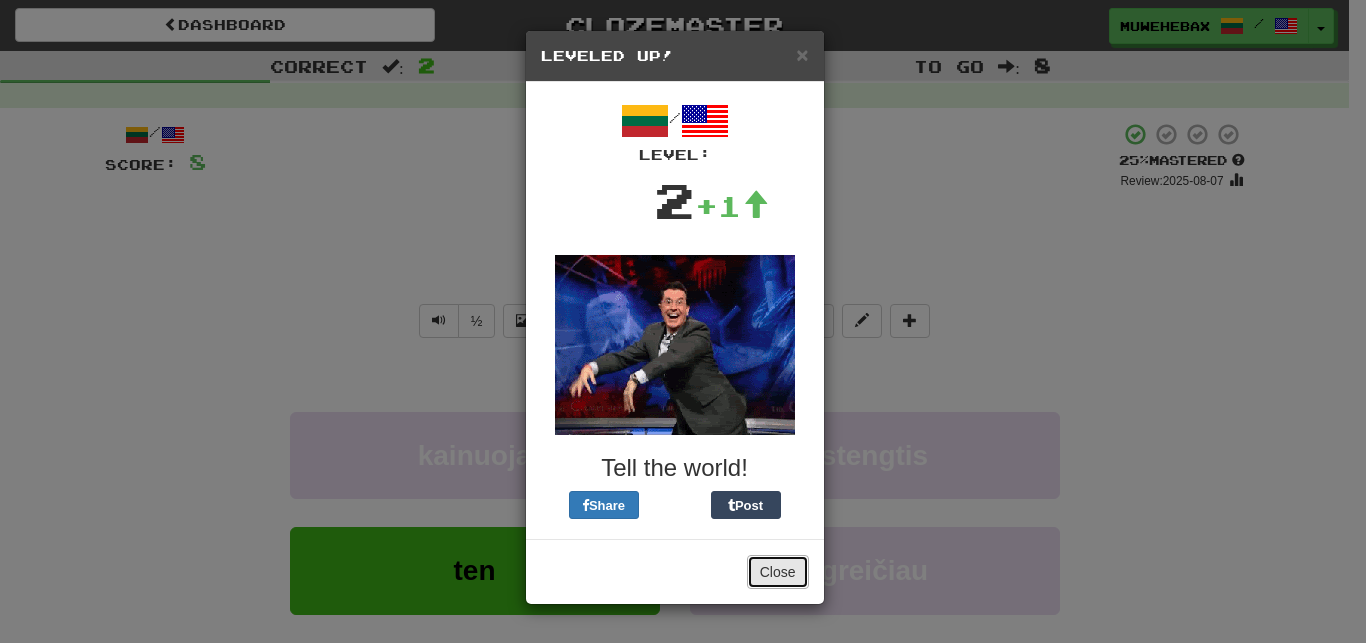 click on "Close" at bounding box center (778, 572) 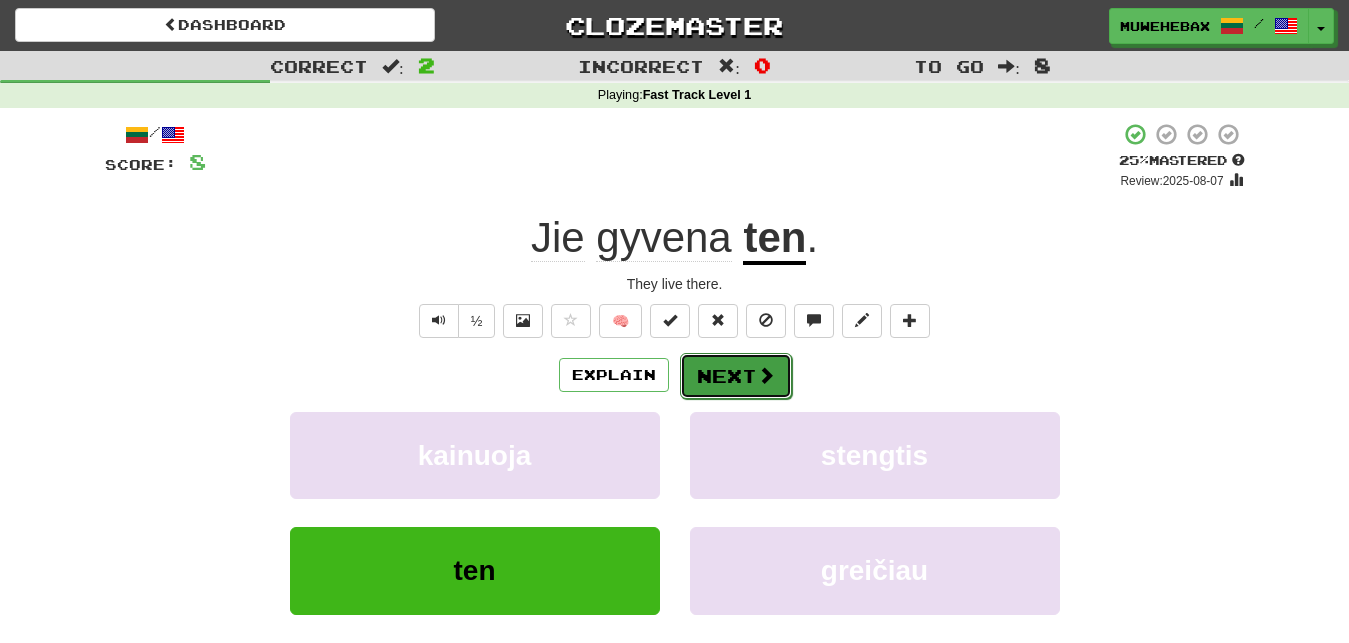 click on "Next" at bounding box center (736, 376) 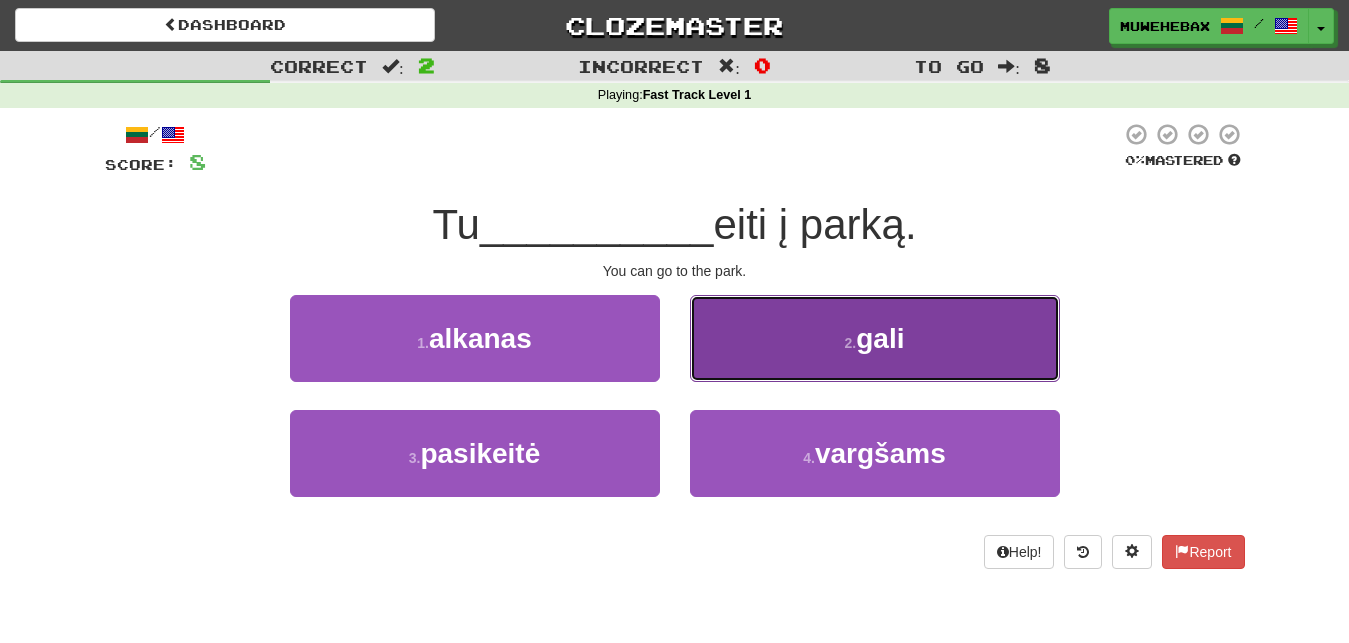 click on "2 .  gali" at bounding box center (875, 338) 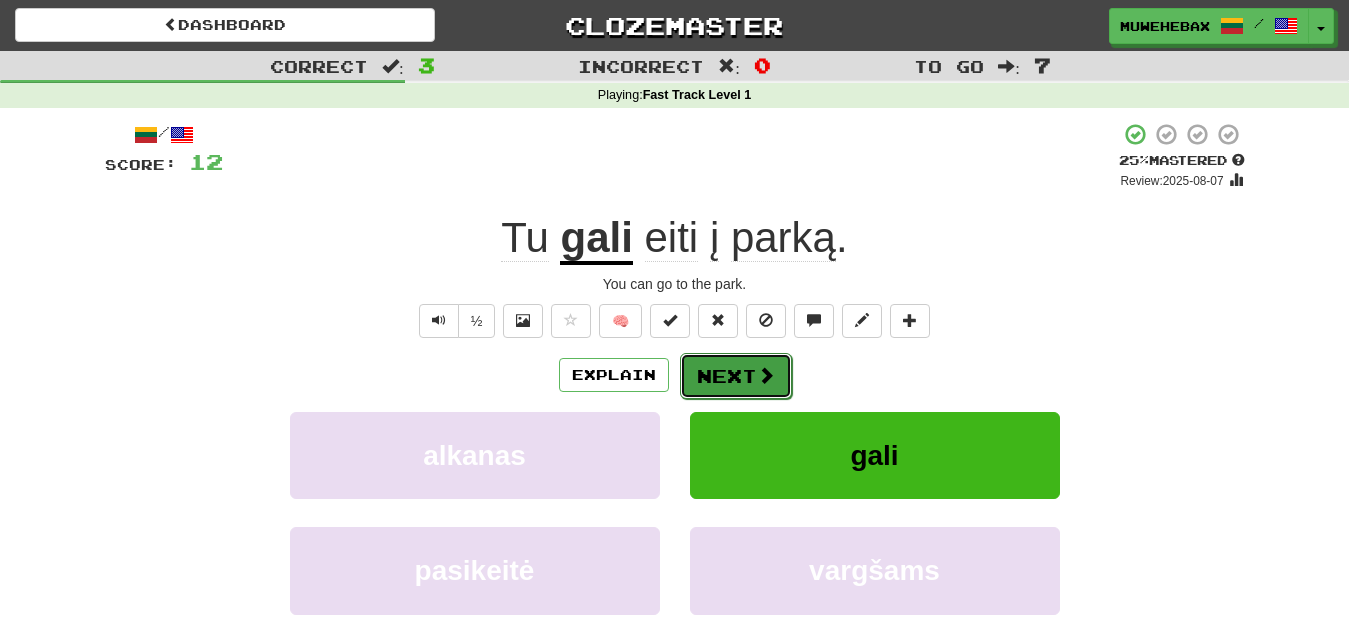 click on "Next" at bounding box center (736, 376) 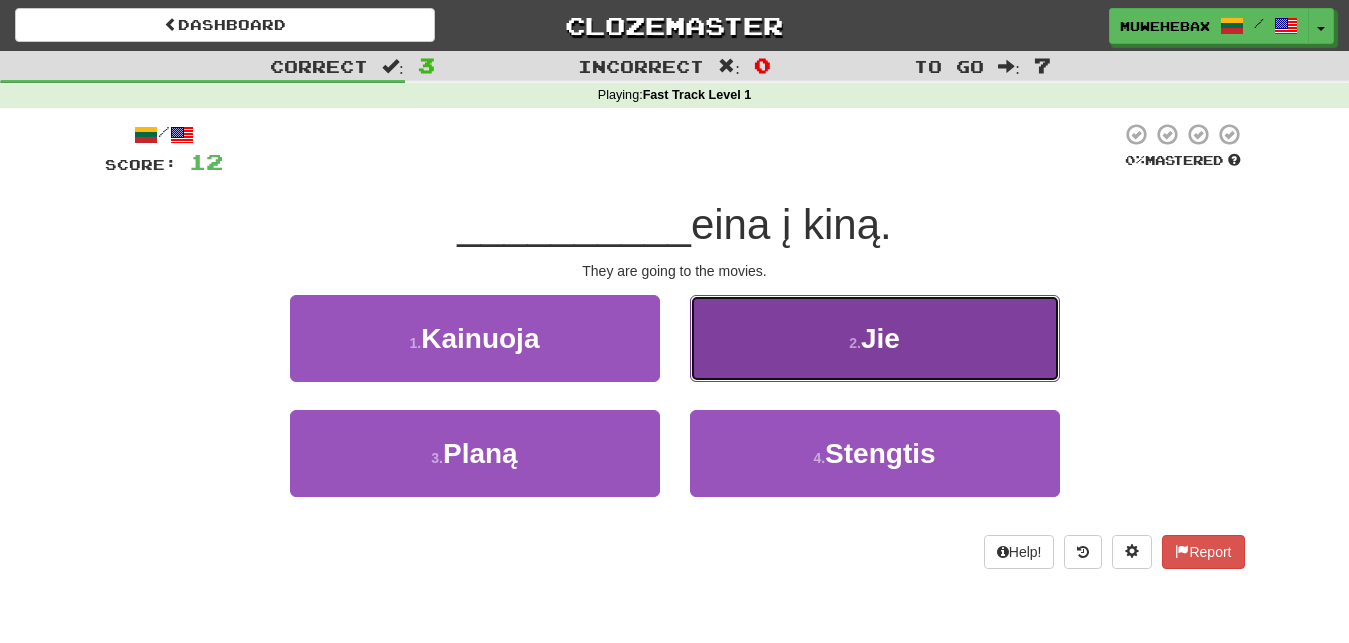 click on "2 .  Jie" at bounding box center (875, 338) 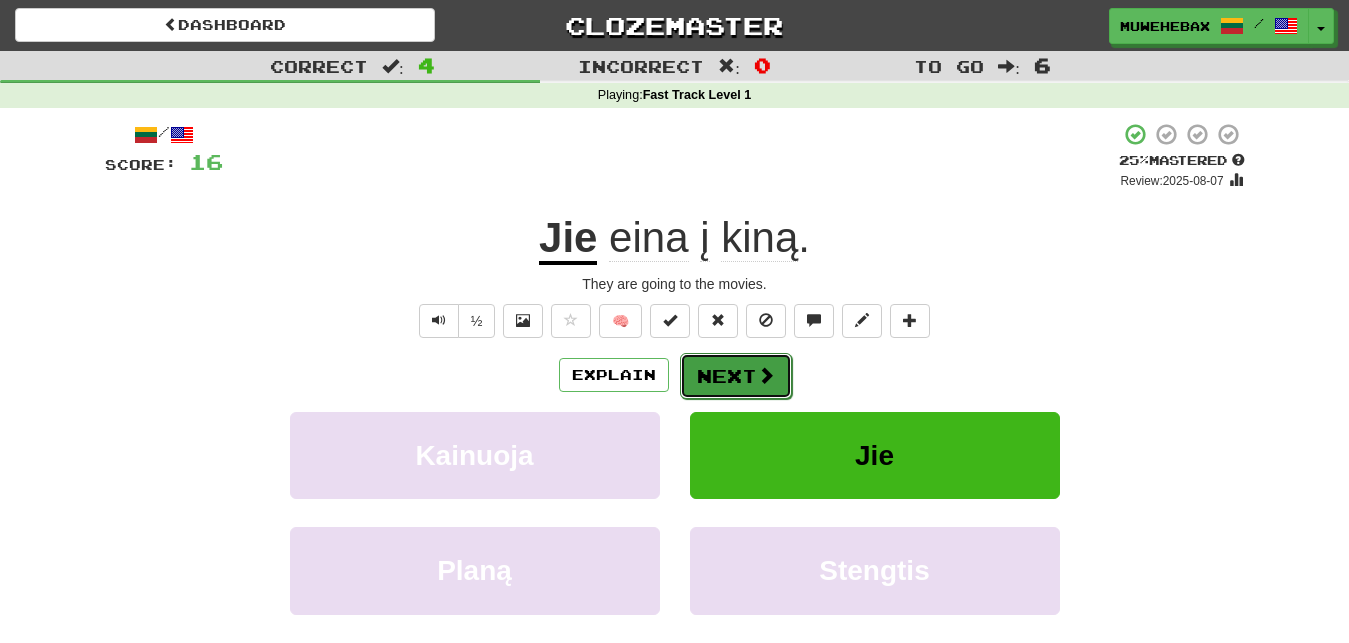 click on "Next" at bounding box center [736, 376] 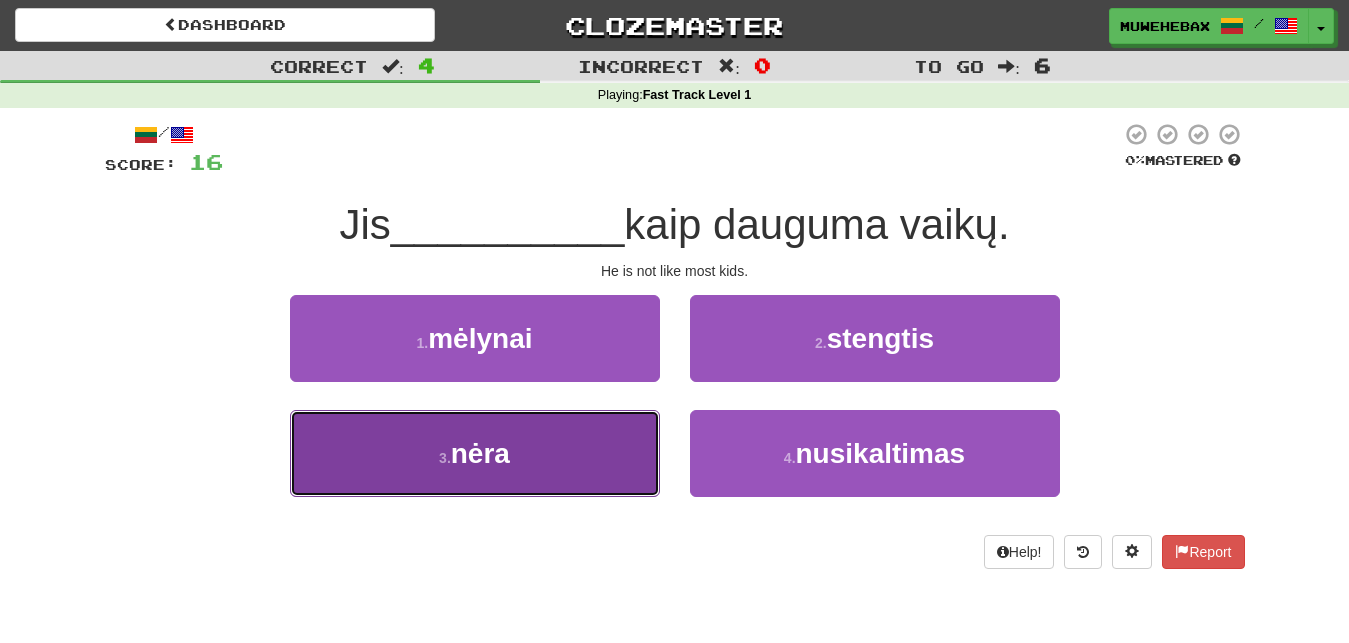 click on "3 .  nėra" at bounding box center [475, 453] 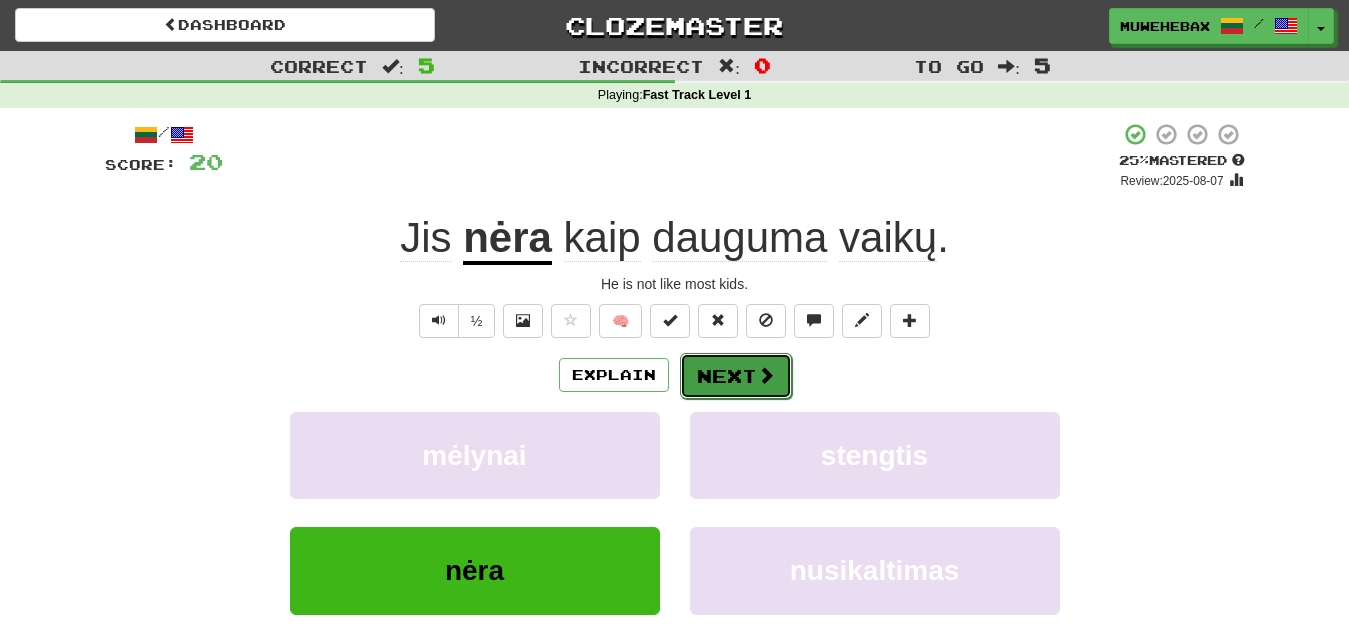 click on "Next" at bounding box center (736, 376) 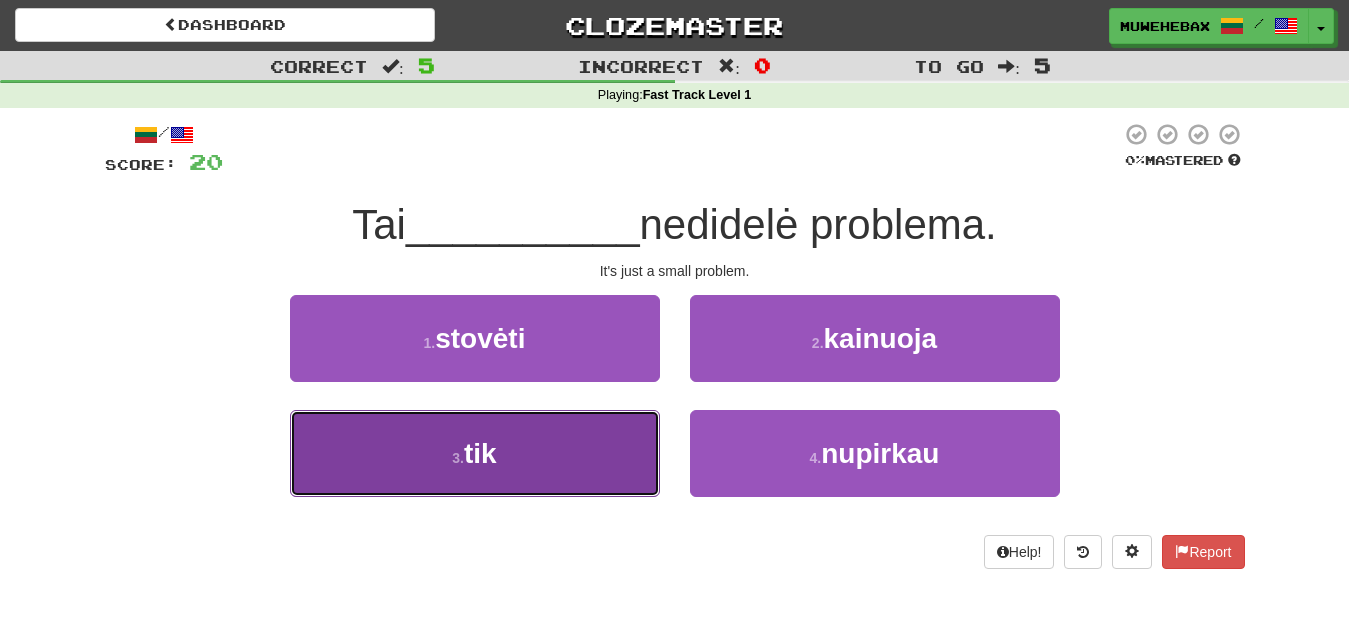 click on "3 .  tik" at bounding box center [475, 453] 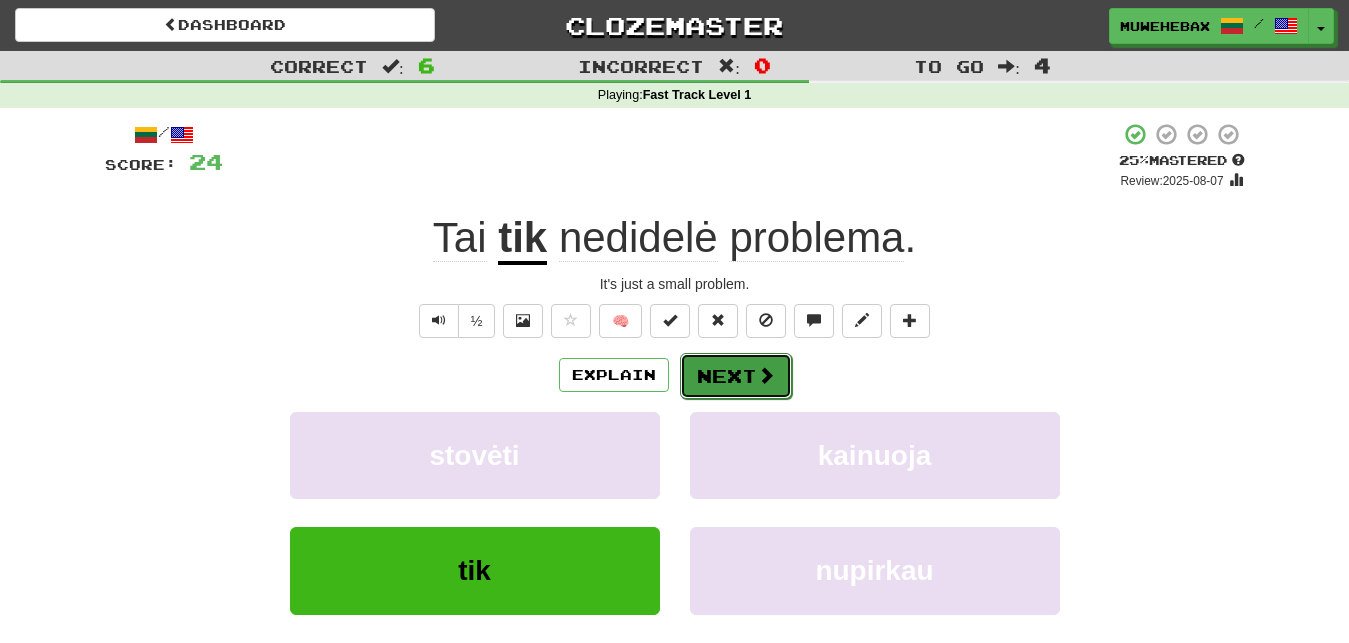 click on "Next" at bounding box center (736, 376) 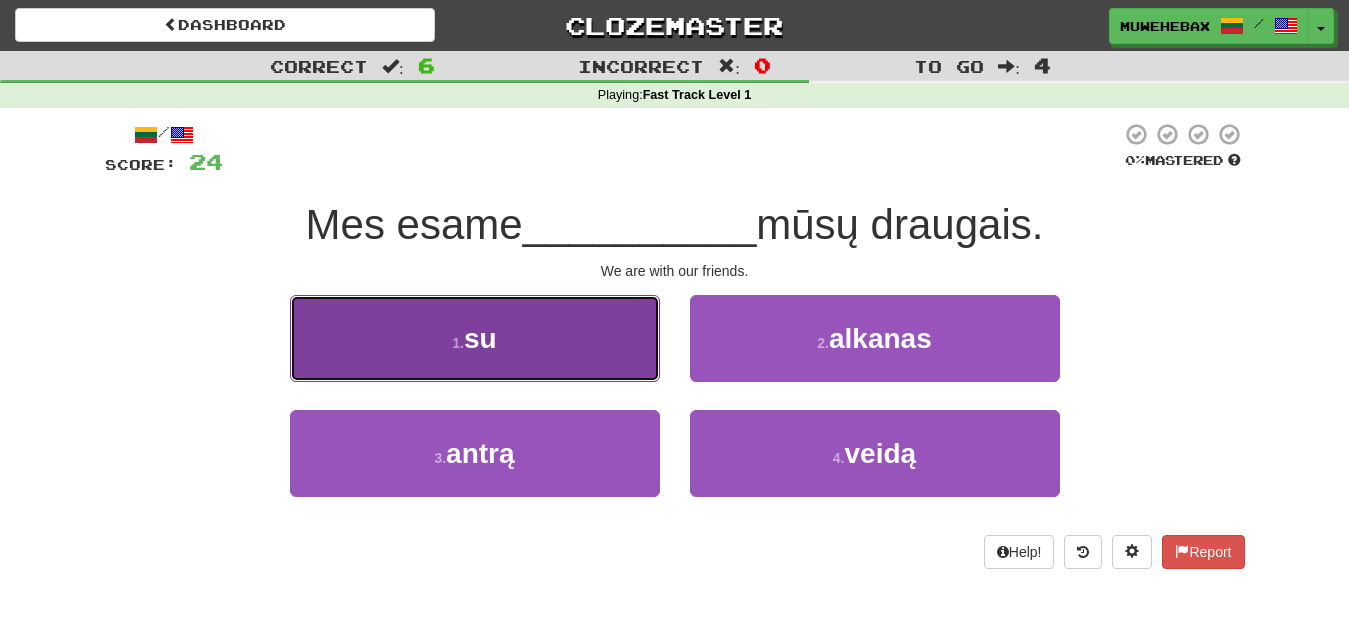 click on "1 .  su" at bounding box center [475, 338] 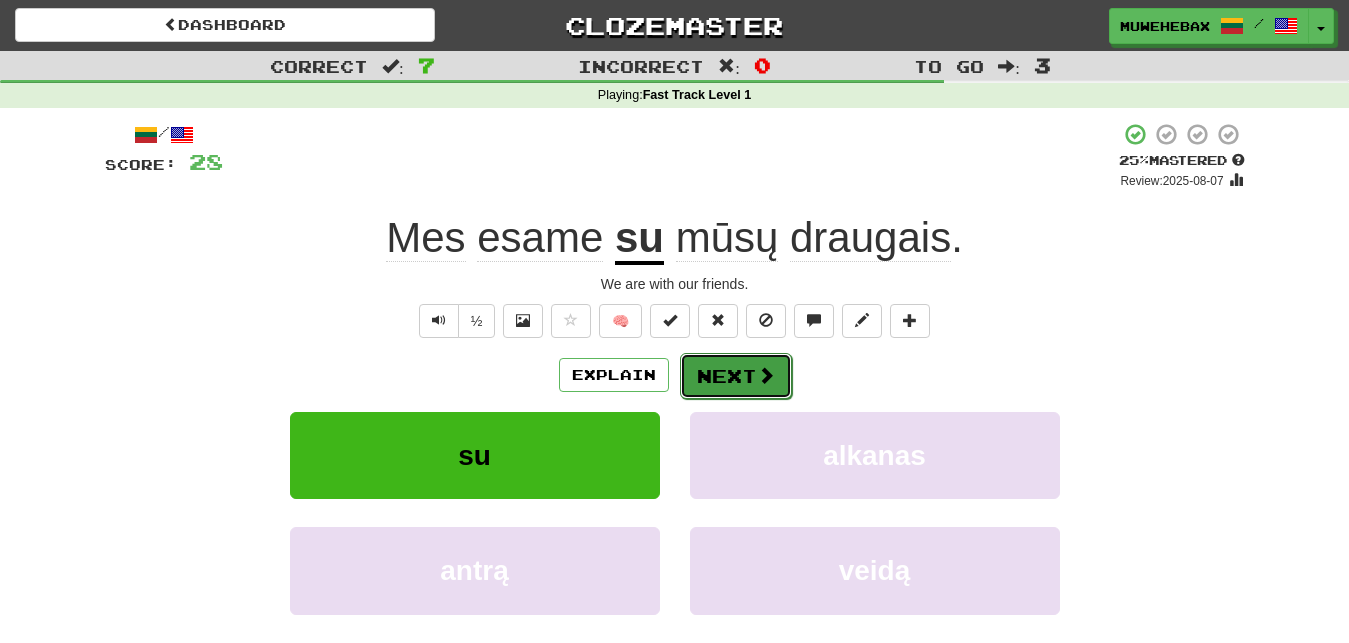 click on "Next" at bounding box center [736, 376] 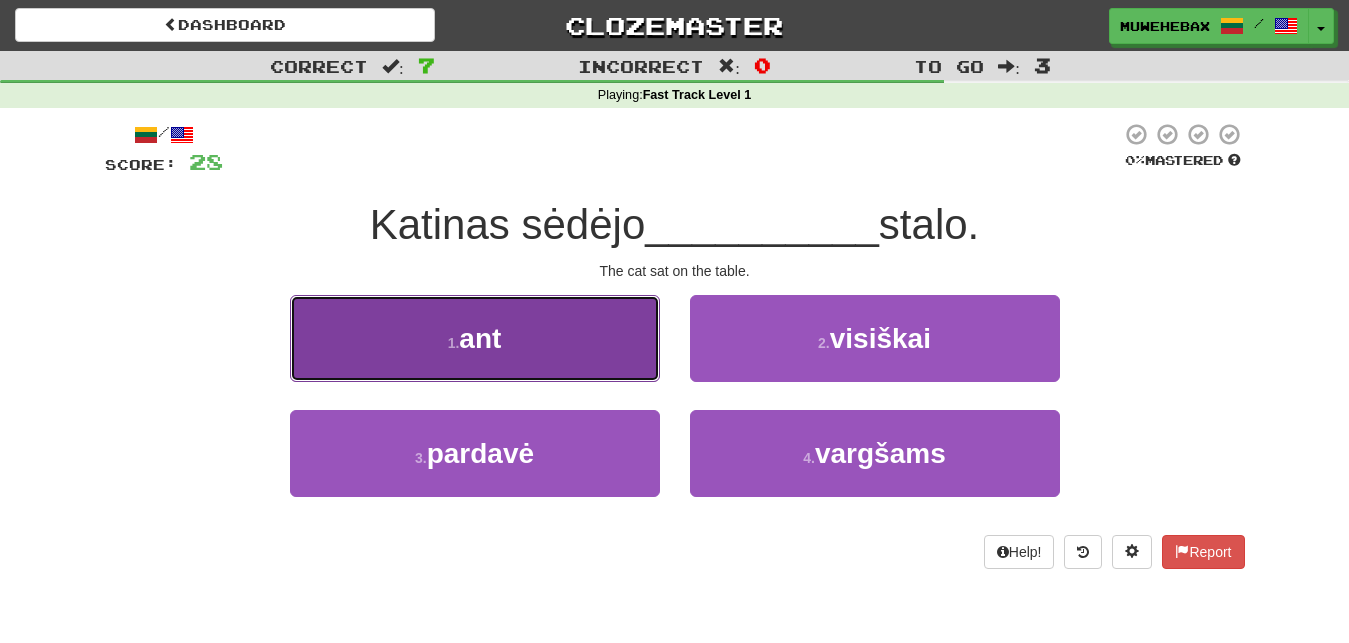 click on "1 .  ant" at bounding box center [475, 338] 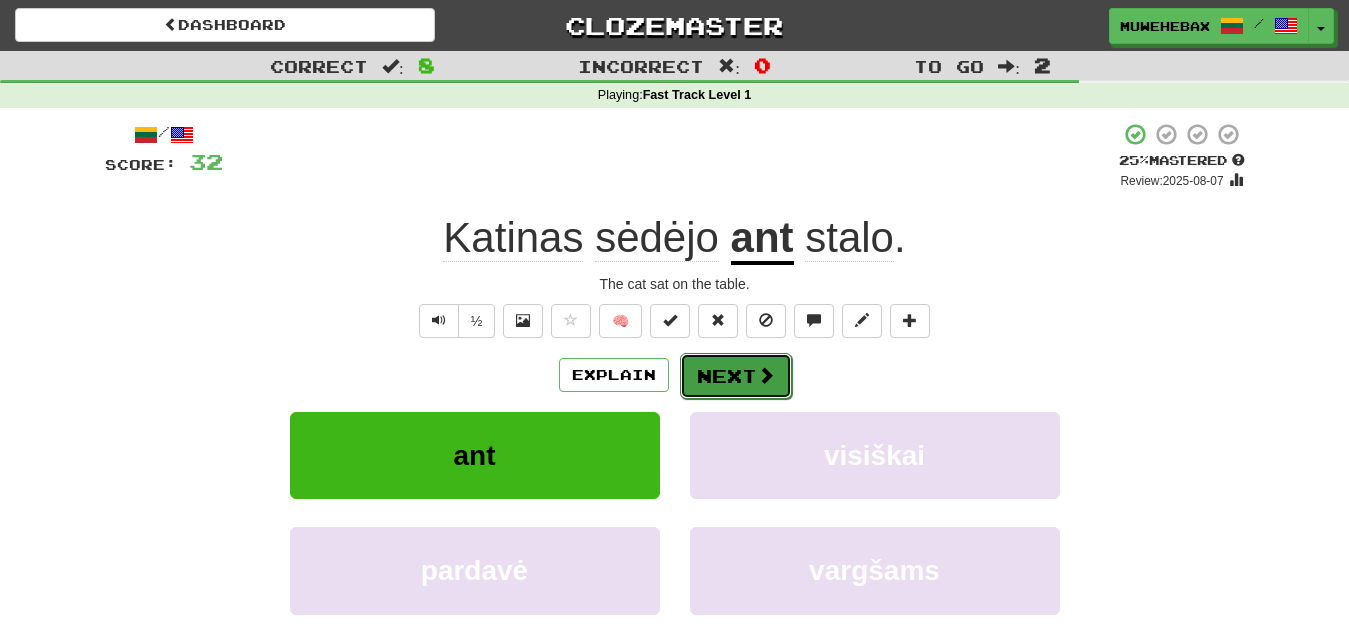 click on "Next" at bounding box center [736, 376] 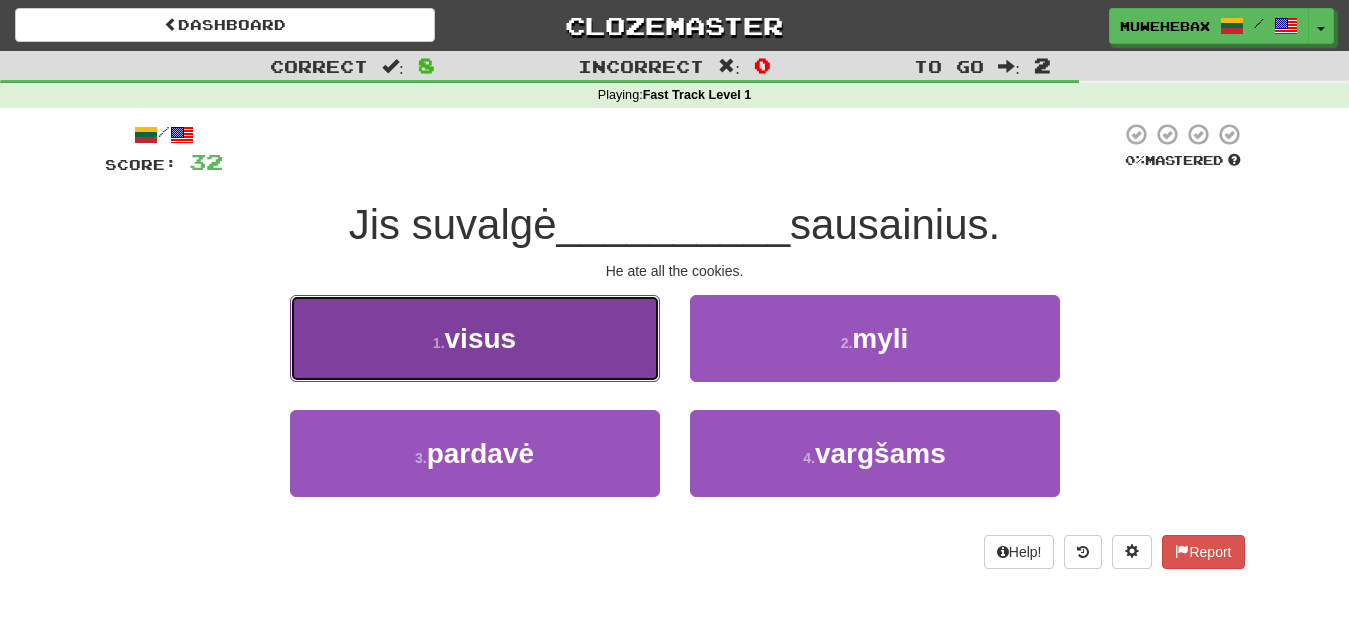 click on "1 .  visus" at bounding box center (475, 338) 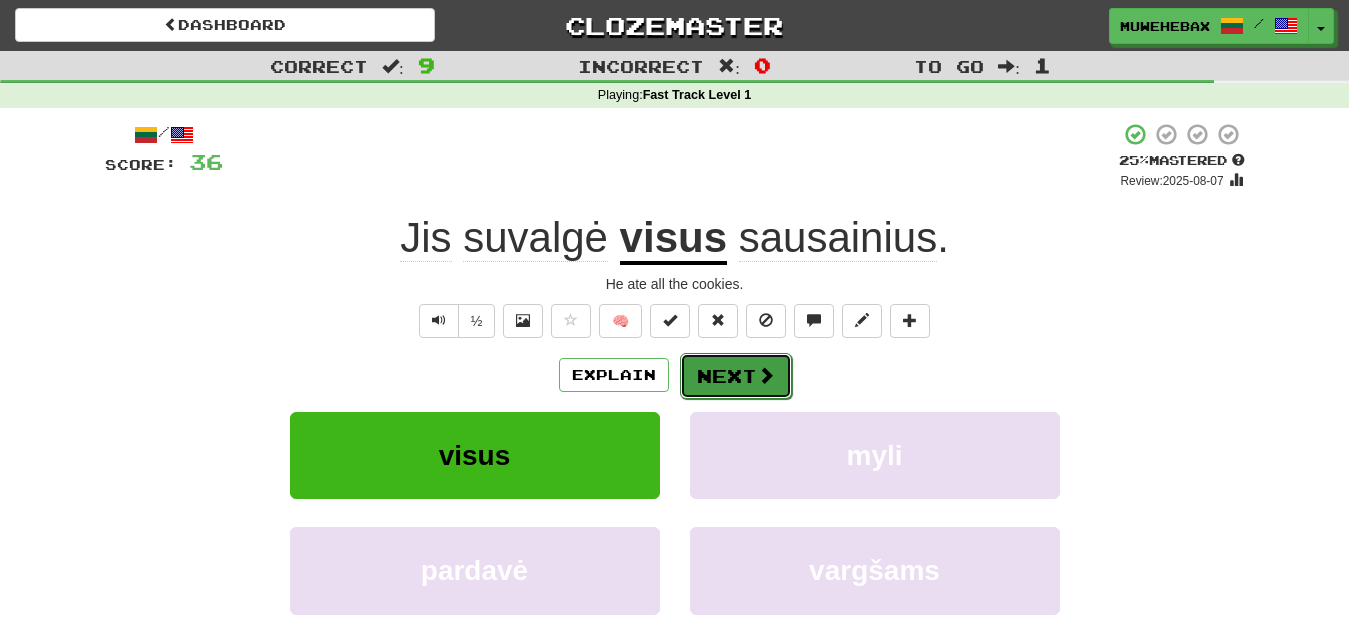click on "Next" at bounding box center (736, 376) 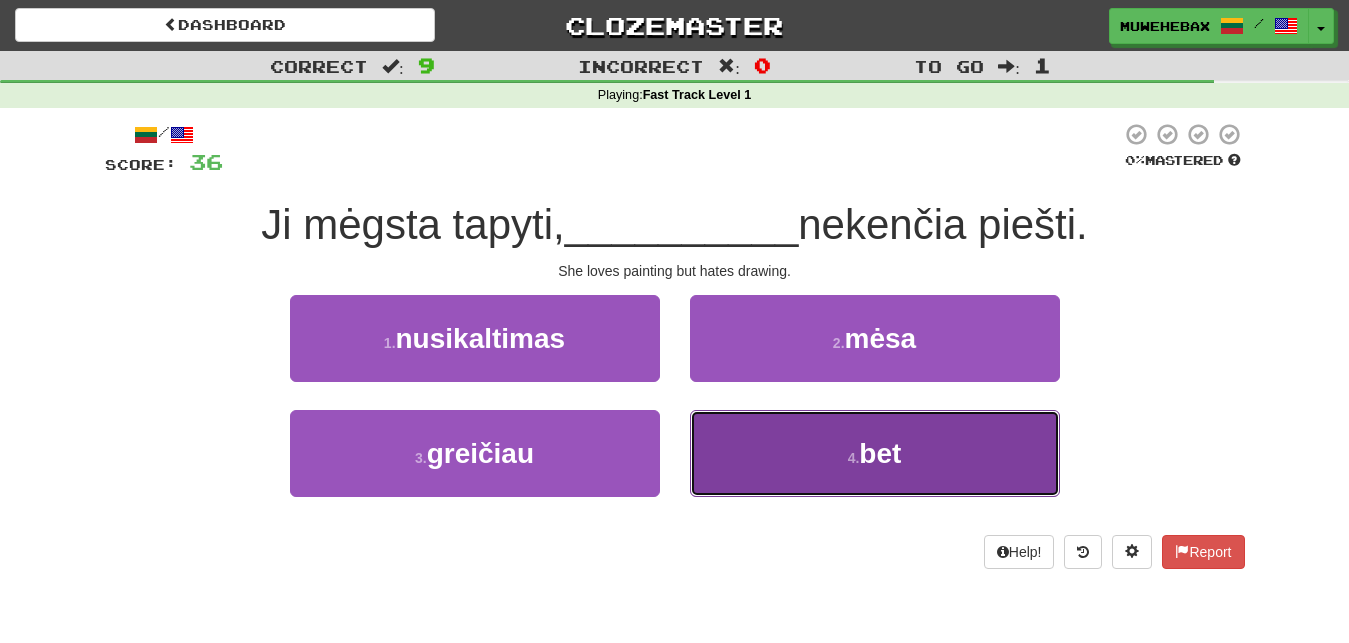 click on "4 .  bet" at bounding box center (875, 453) 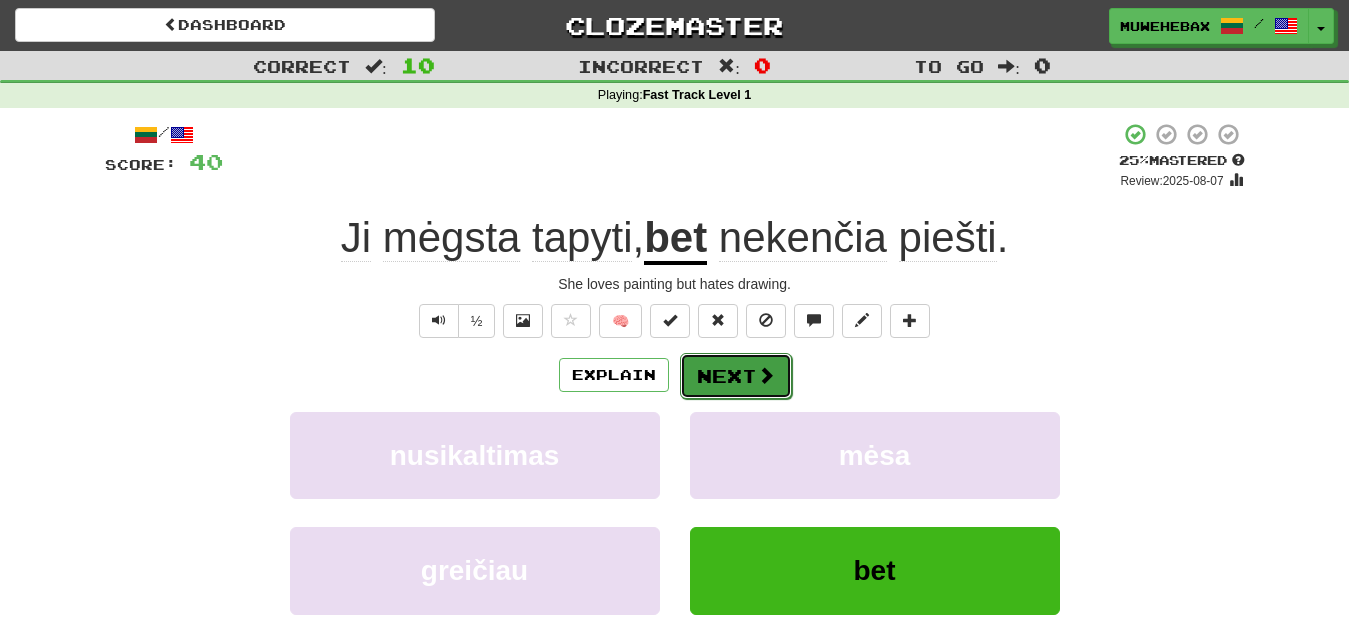 click on "Next" at bounding box center (736, 376) 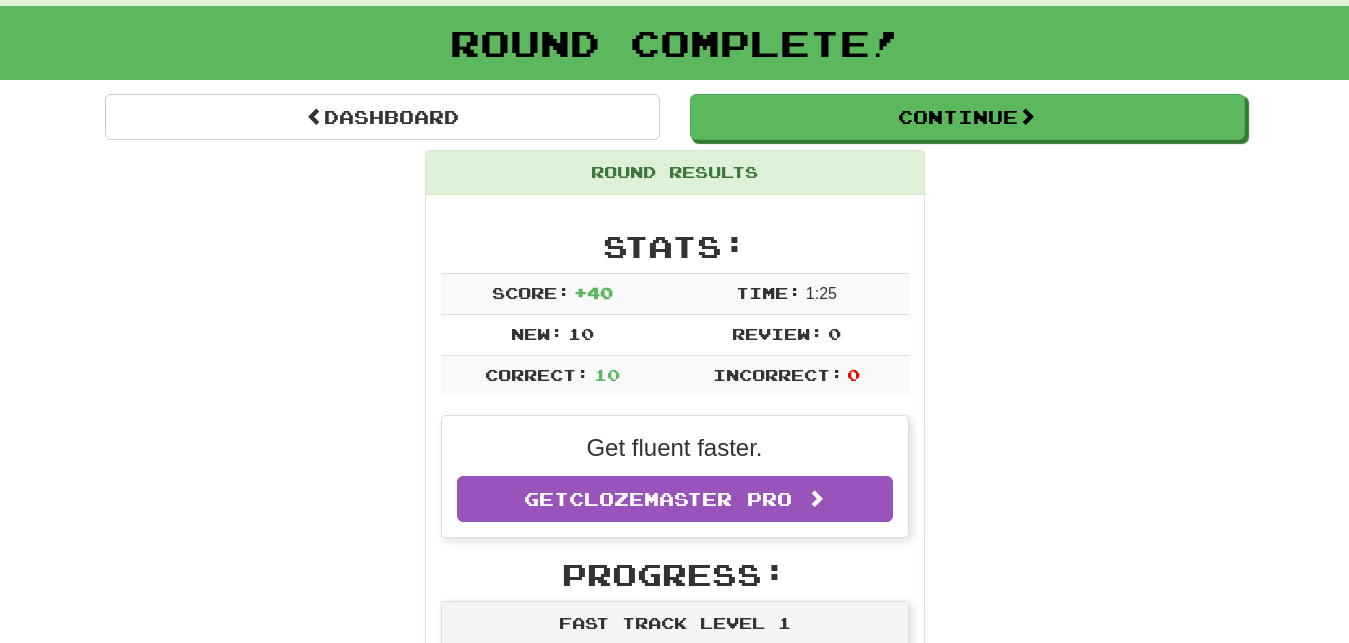 scroll, scrollTop: 0, scrollLeft: 0, axis: both 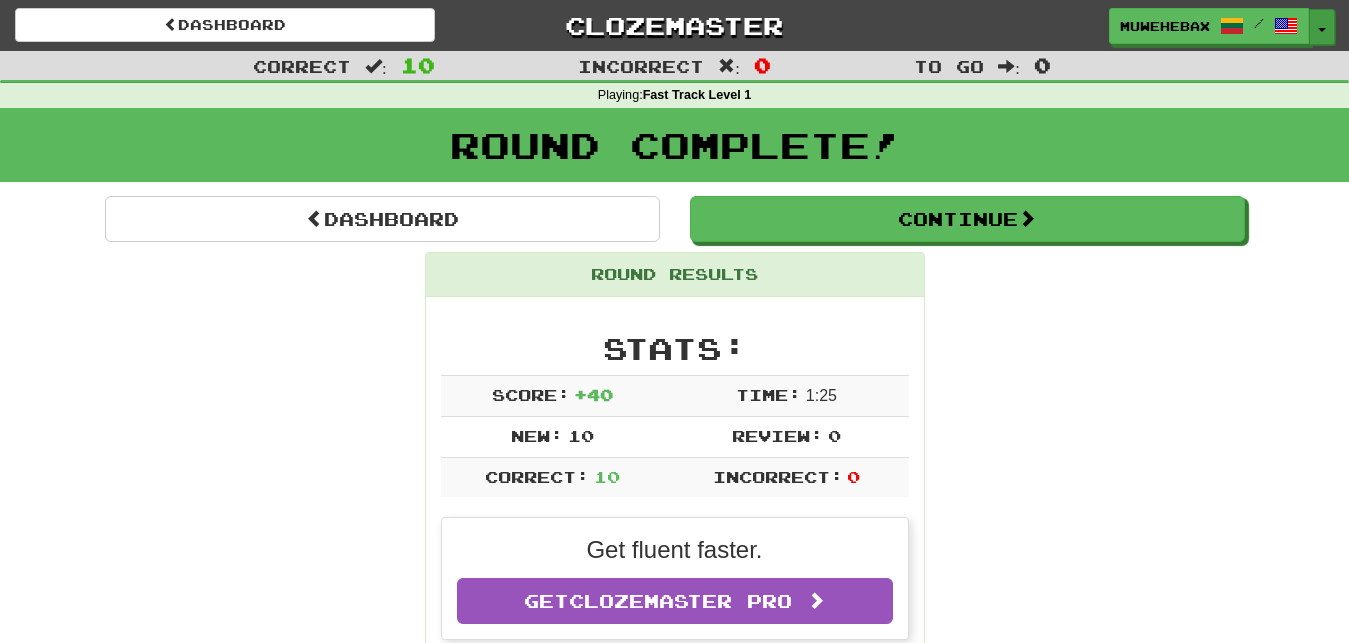 click at bounding box center [1322, 30] 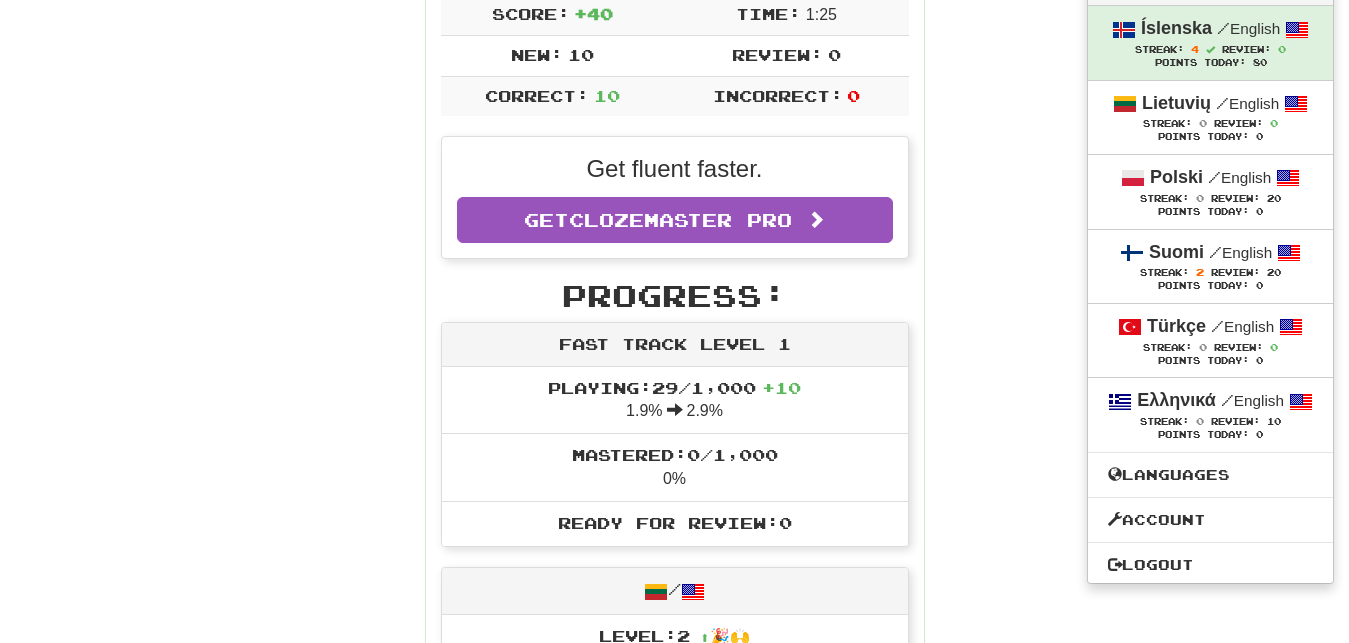scroll, scrollTop: 408, scrollLeft: 0, axis: vertical 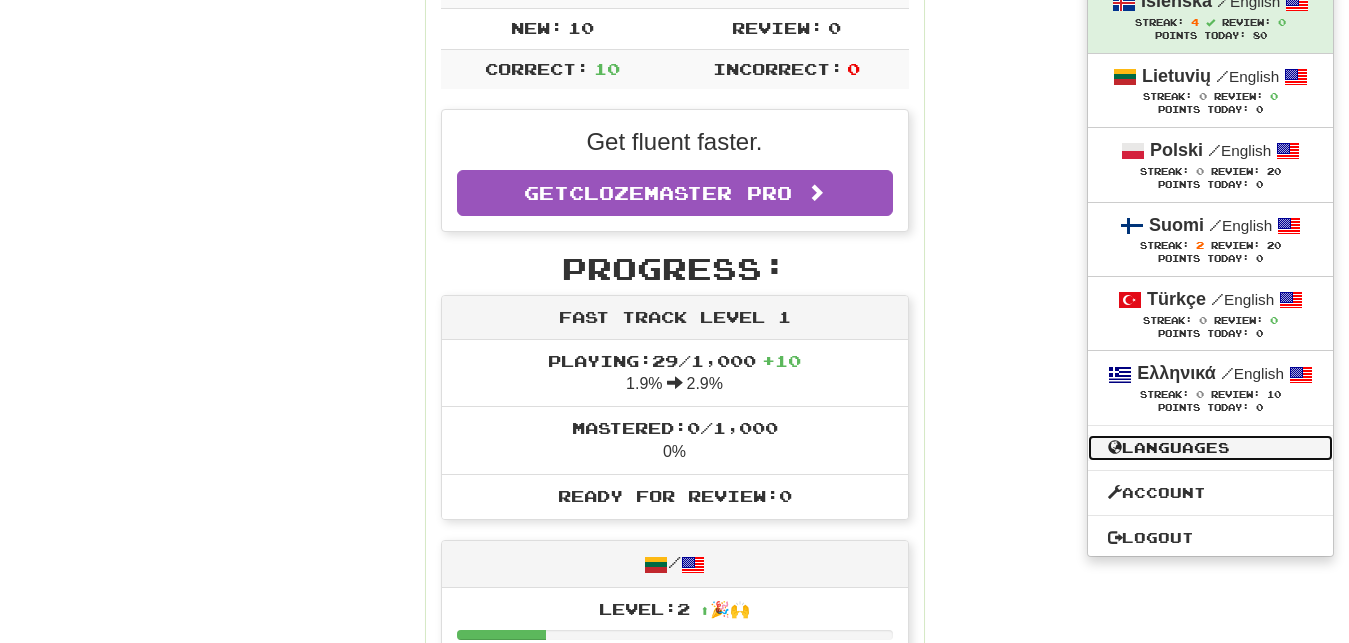 click on "Languages" at bounding box center [1210, 448] 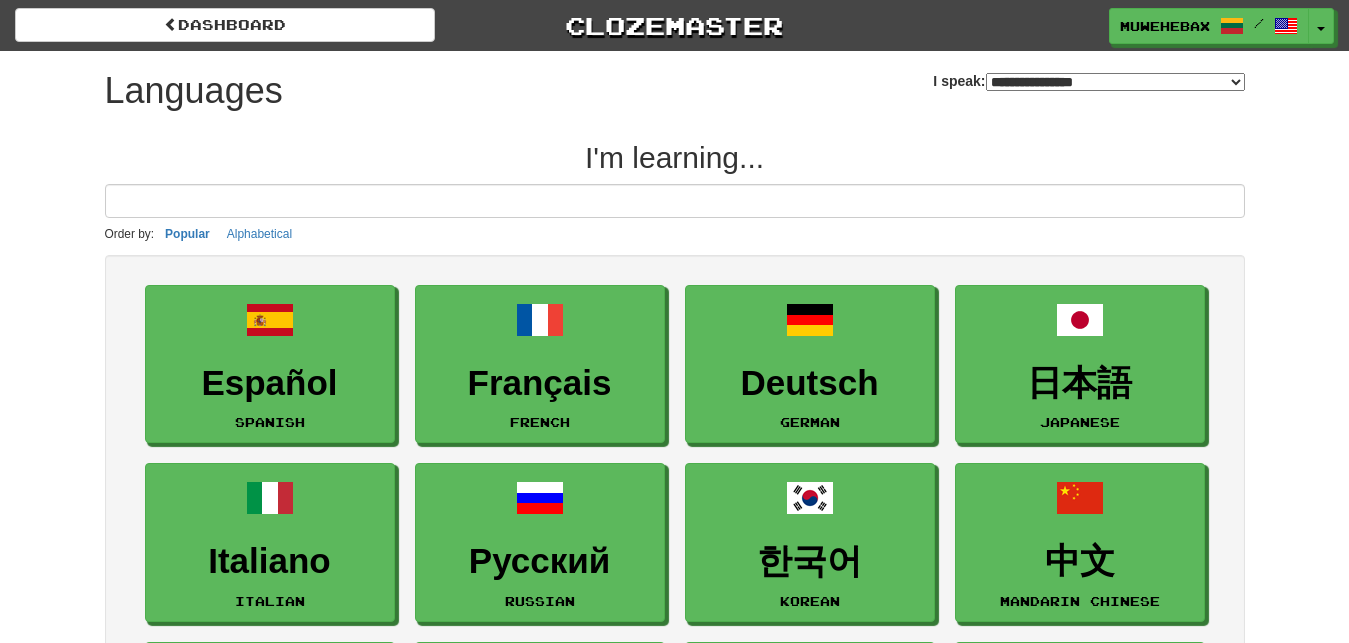 select on "*******" 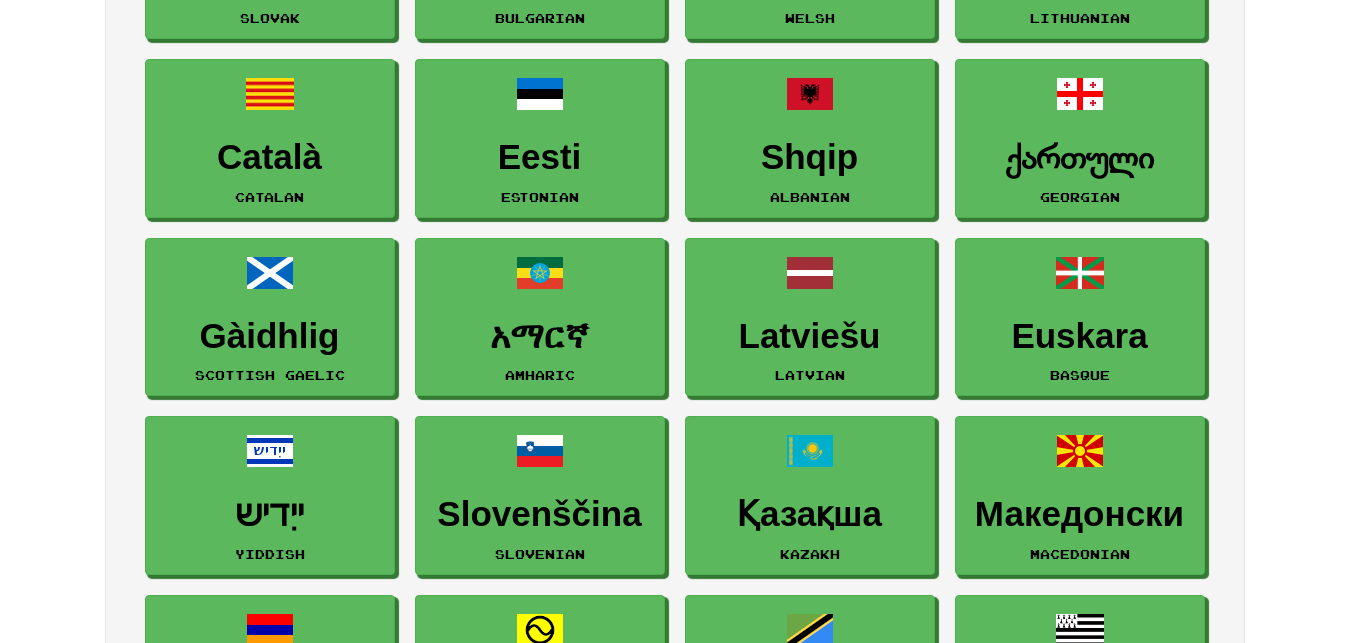 scroll, scrollTop: 2142, scrollLeft: 0, axis: vertical 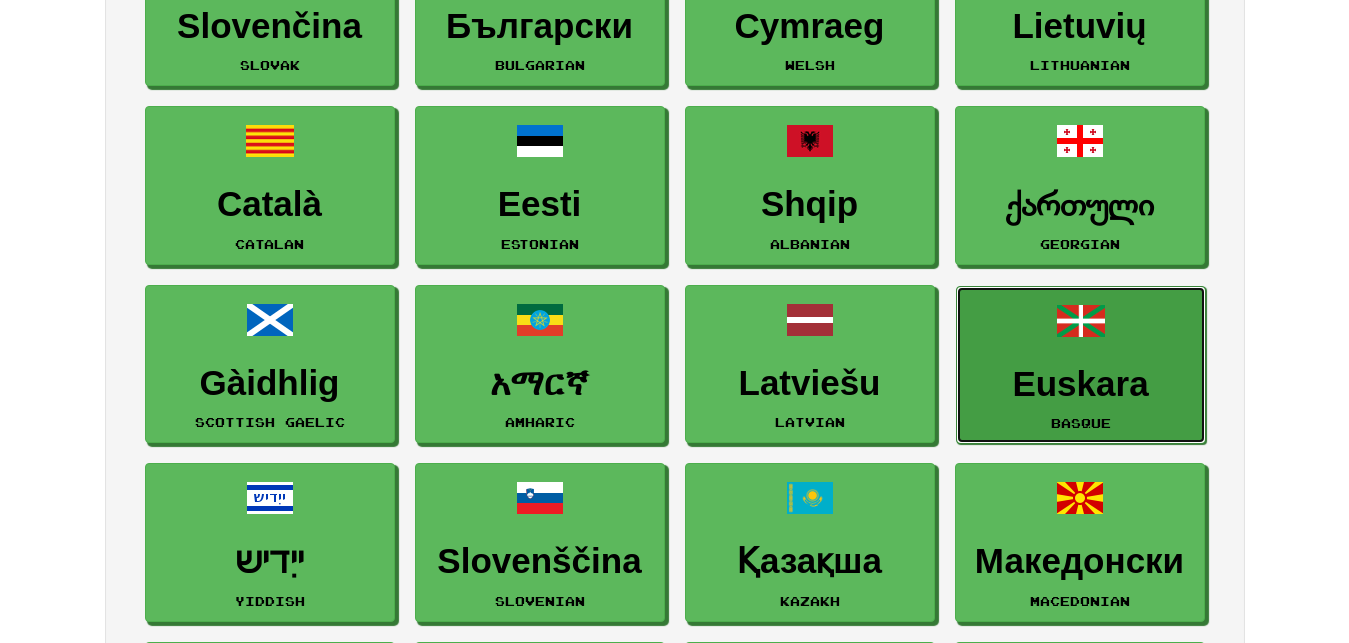 click on "Euskara Basque" at bounding box center [1081, 365] 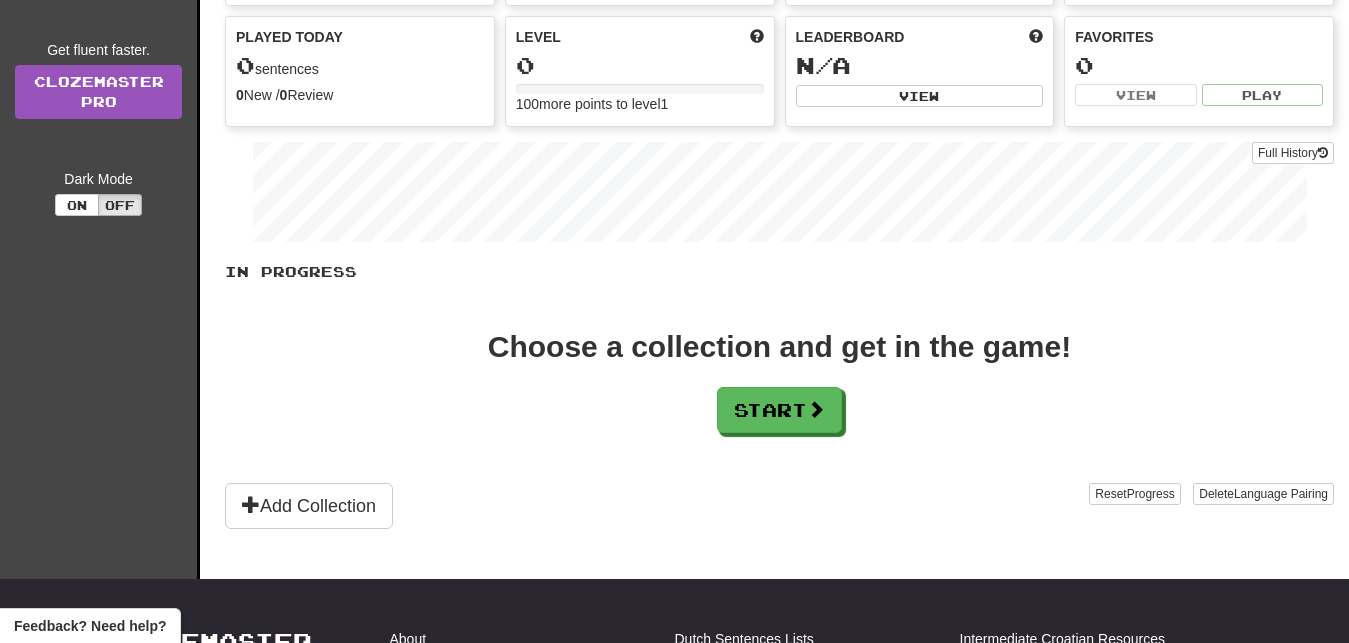 scroll, scrollTop: 204, scrollLeft: 0, axis: vertical 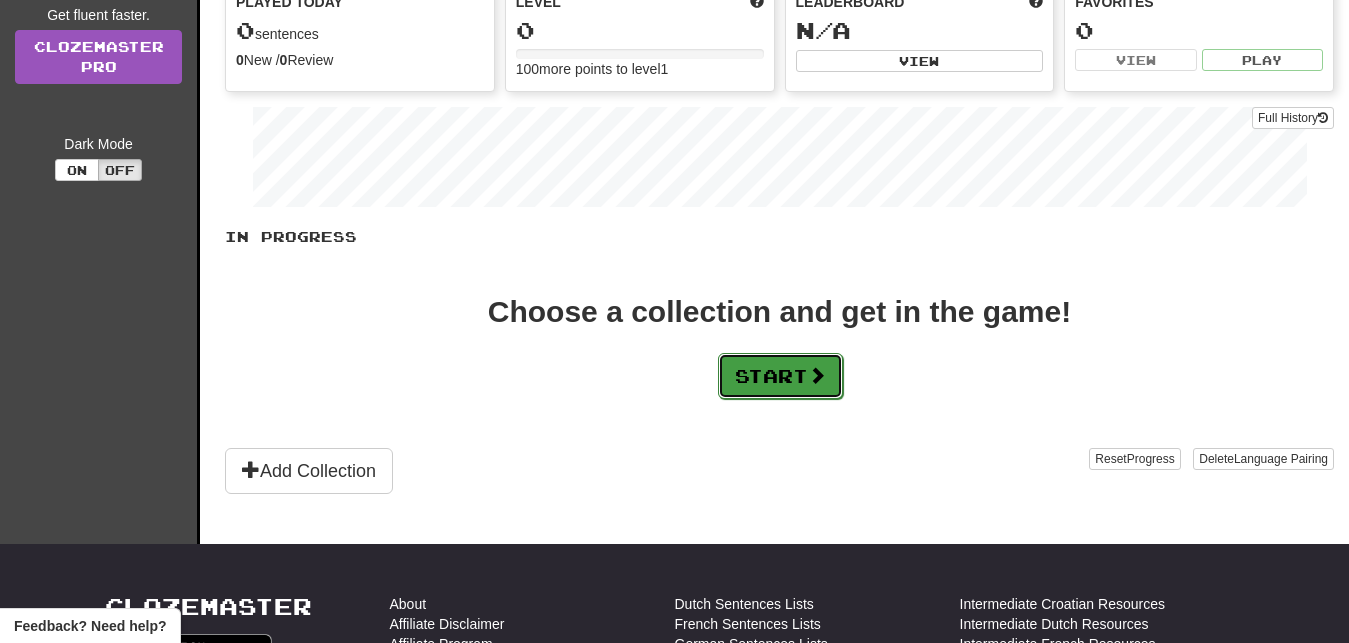 click on "Start" at bounding box center (780, 376) 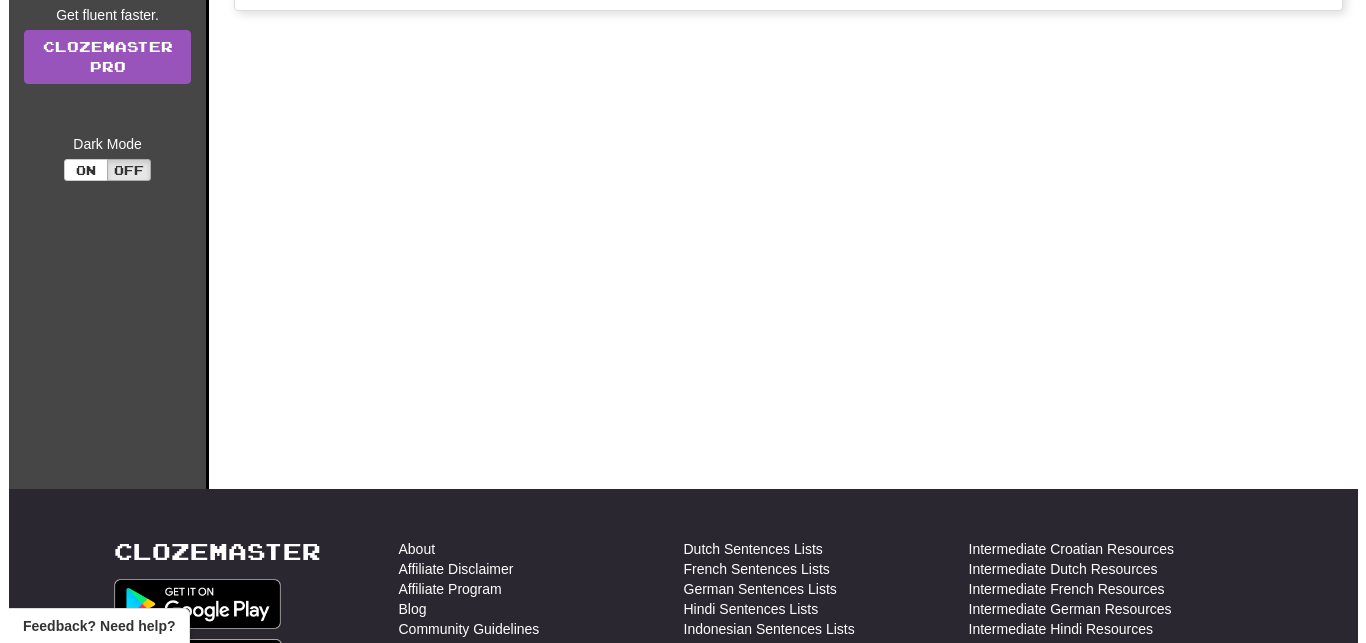 scroll, scrollTop: 0, scrollLeft: 0, axis: both 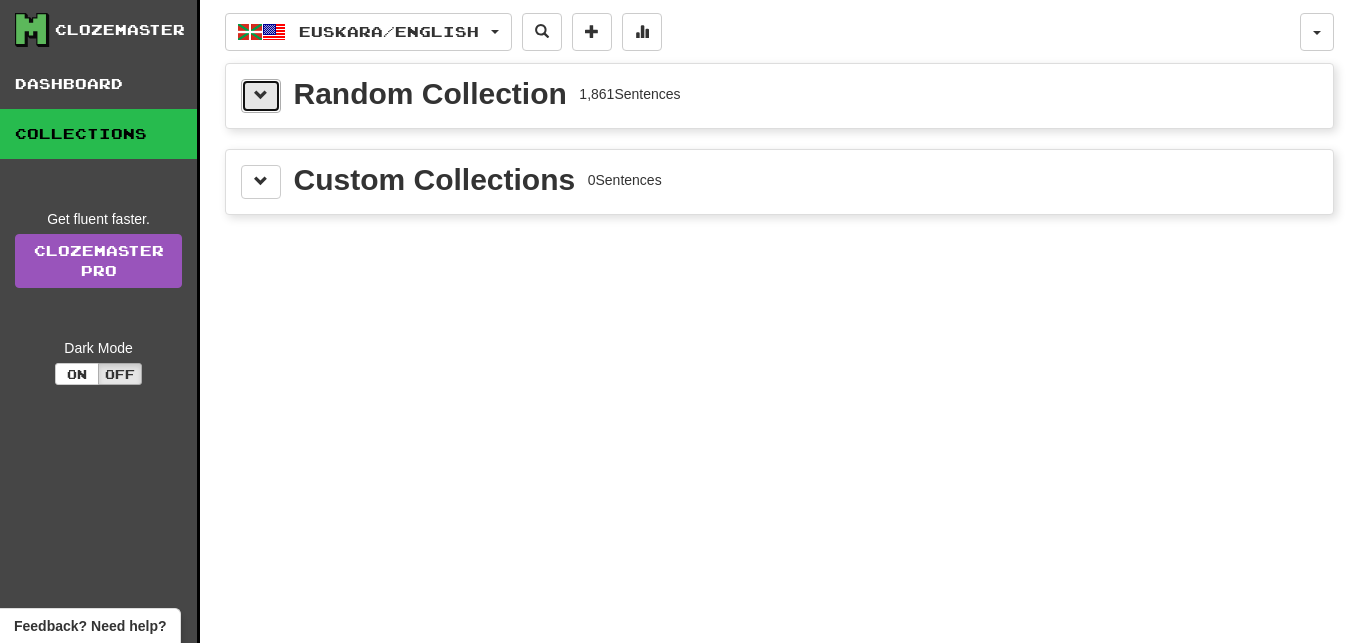 click at bounding box center (261, 96) 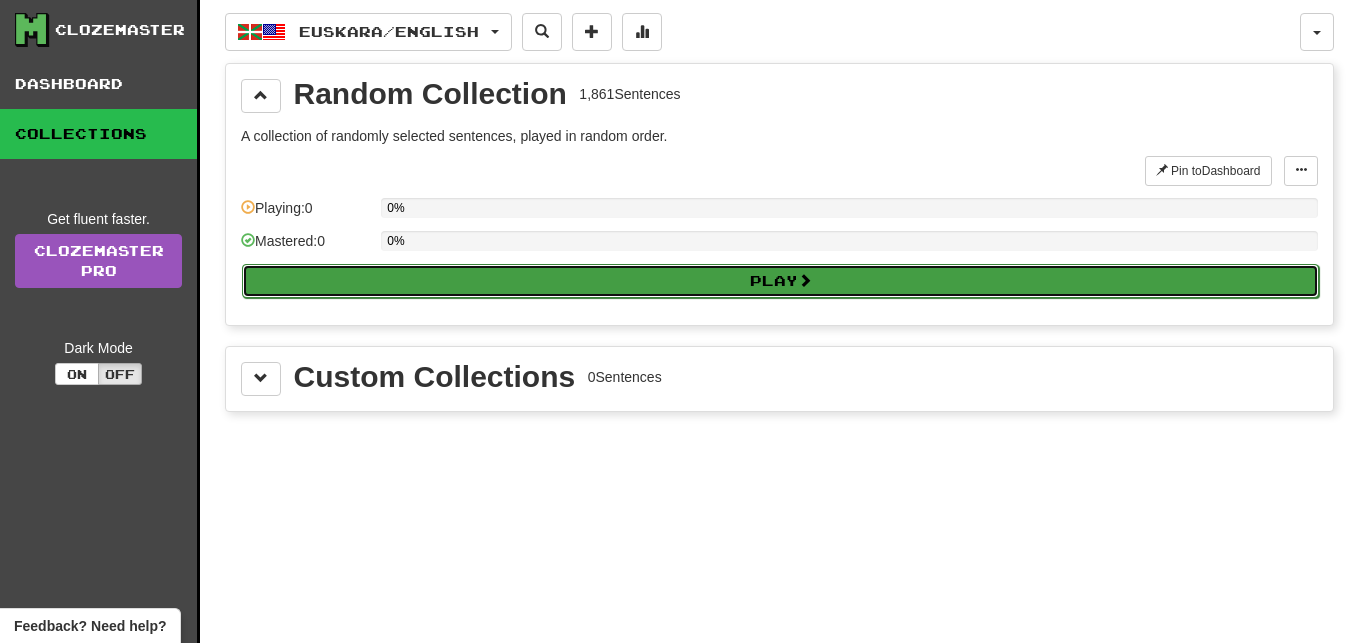 click on "Play" at bounding box center [780, 281] 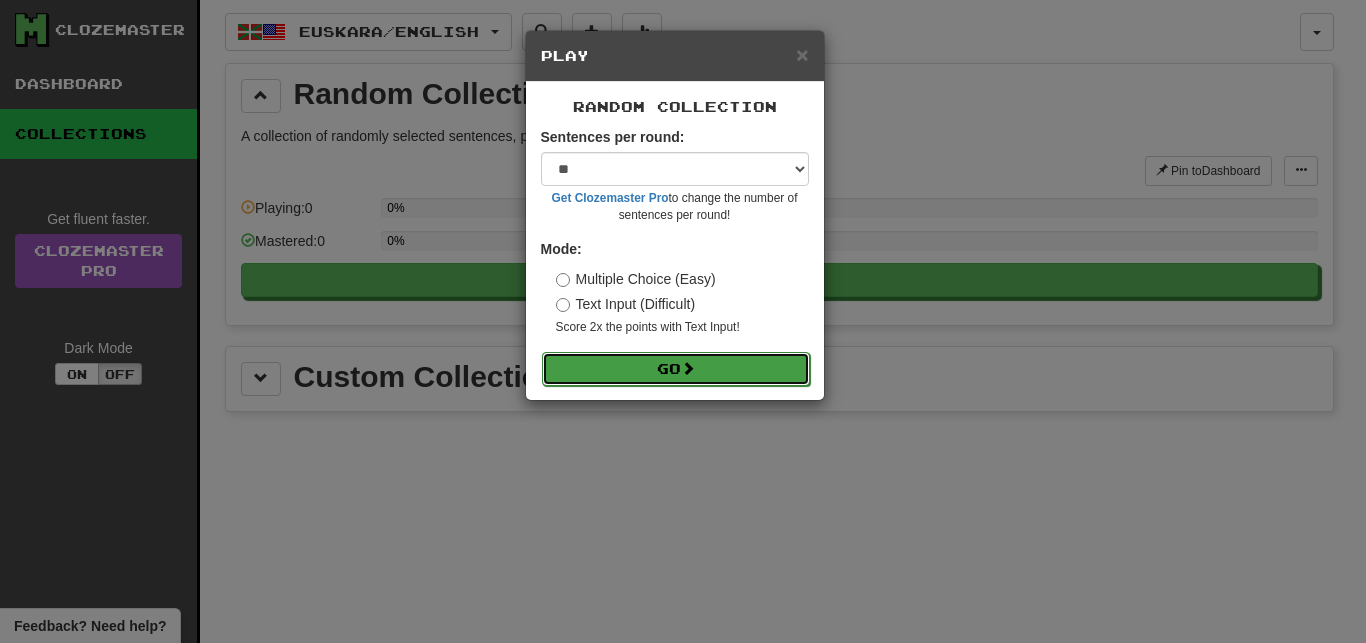 click on "Go" at bounding box center [676, 369] 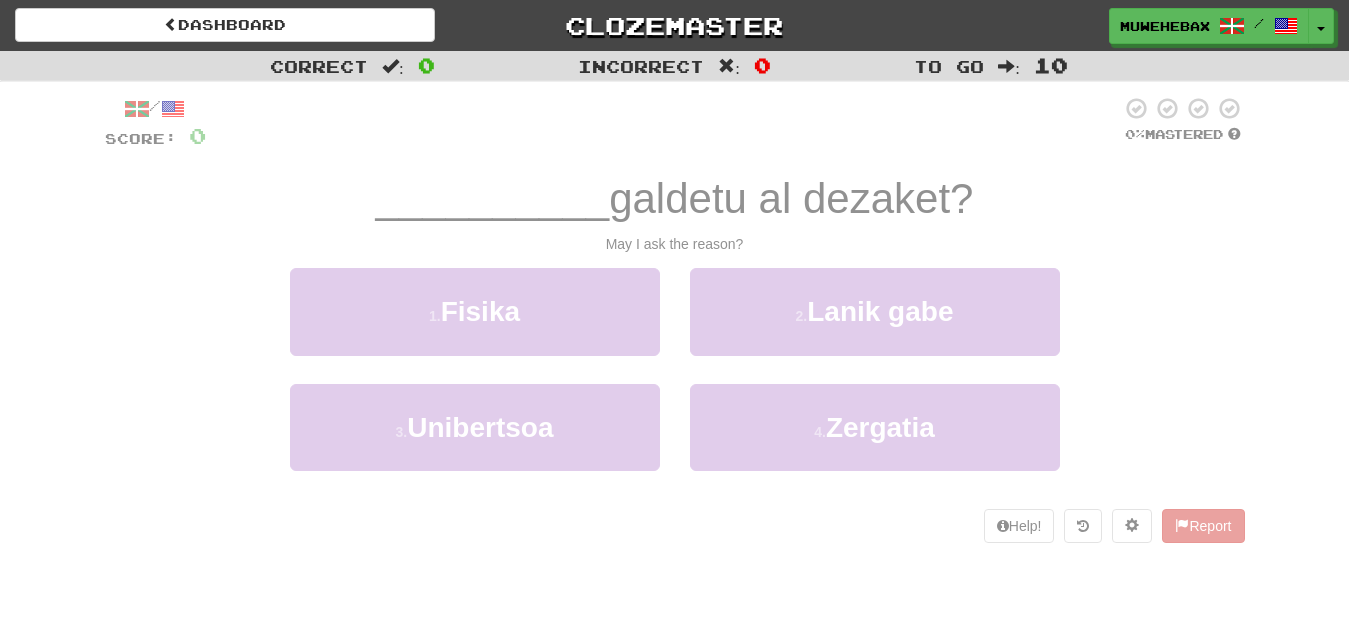 scroll, scrollTop: 0, scrollLeft: 0, axis: both 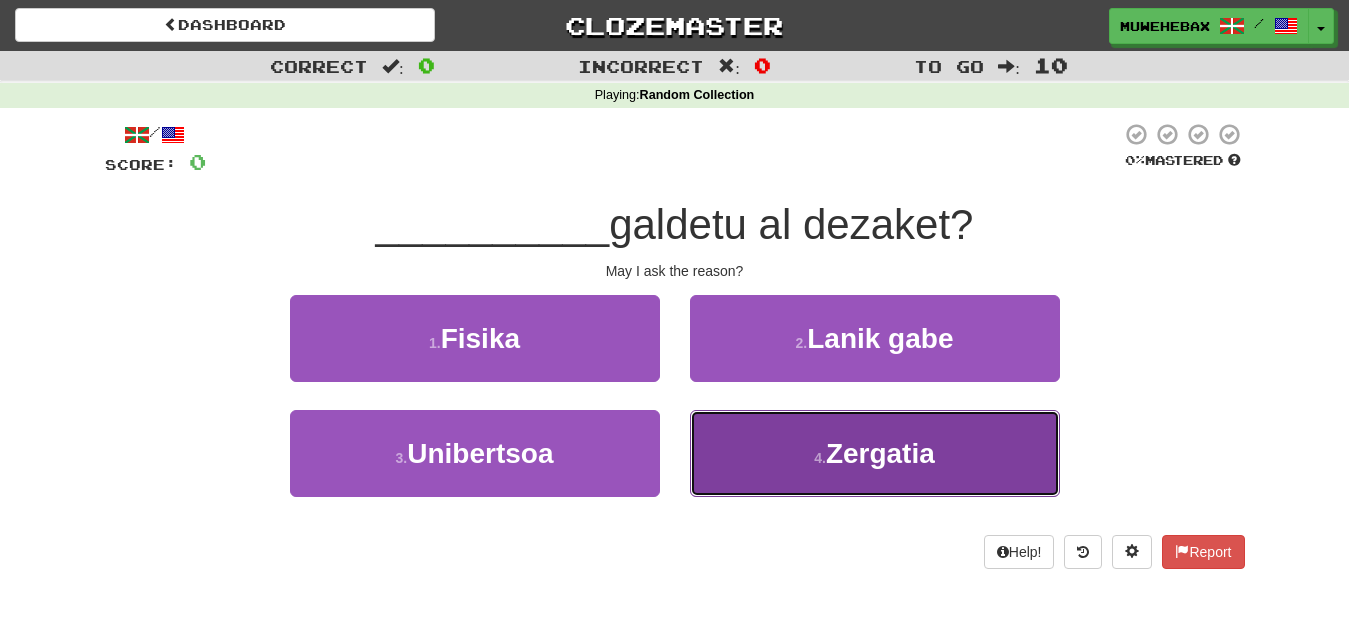 click on "[NUMBER] .  Zergatia" at bounding box center (875, 453) 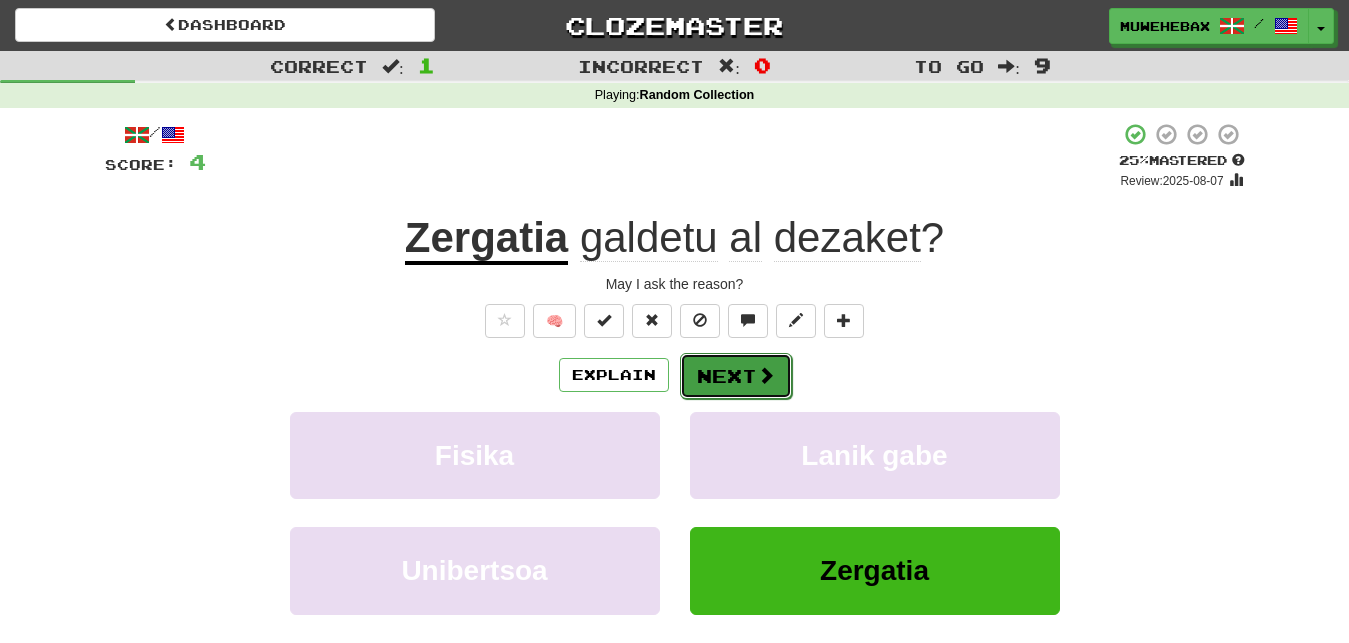 click on "Next" at bounding box center (736, 376) 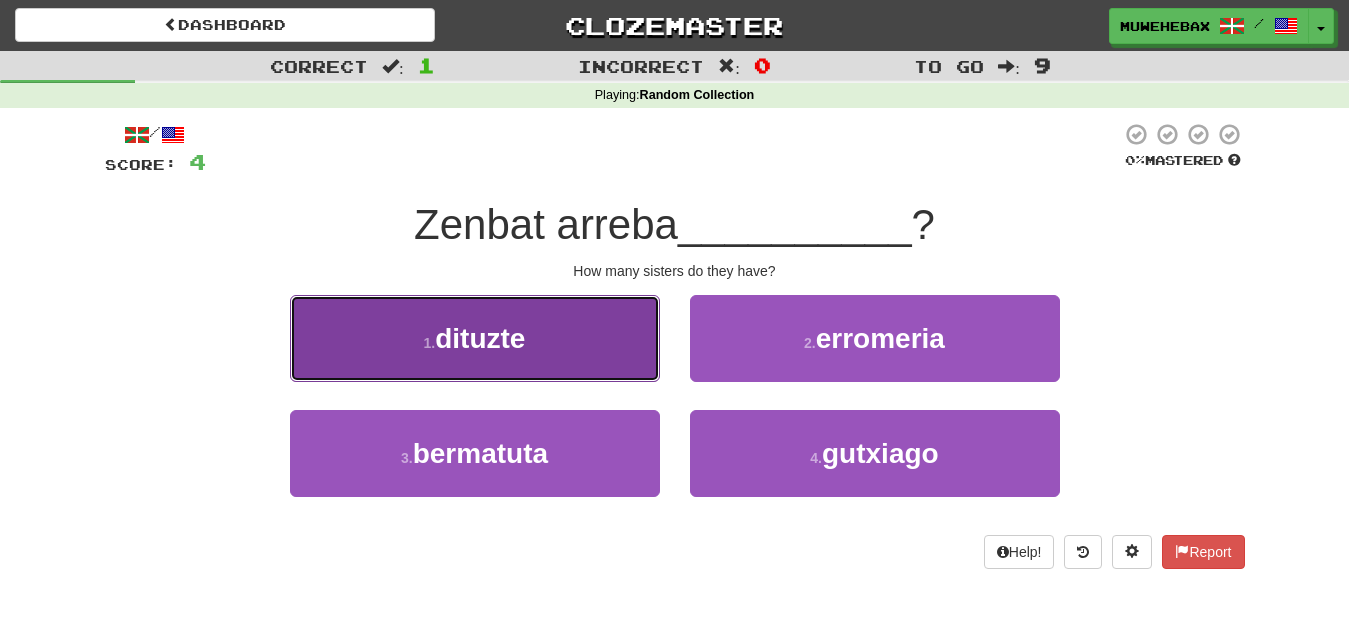 click on "[NUMBER] .  dituzte" at bounding box center (475, 338) 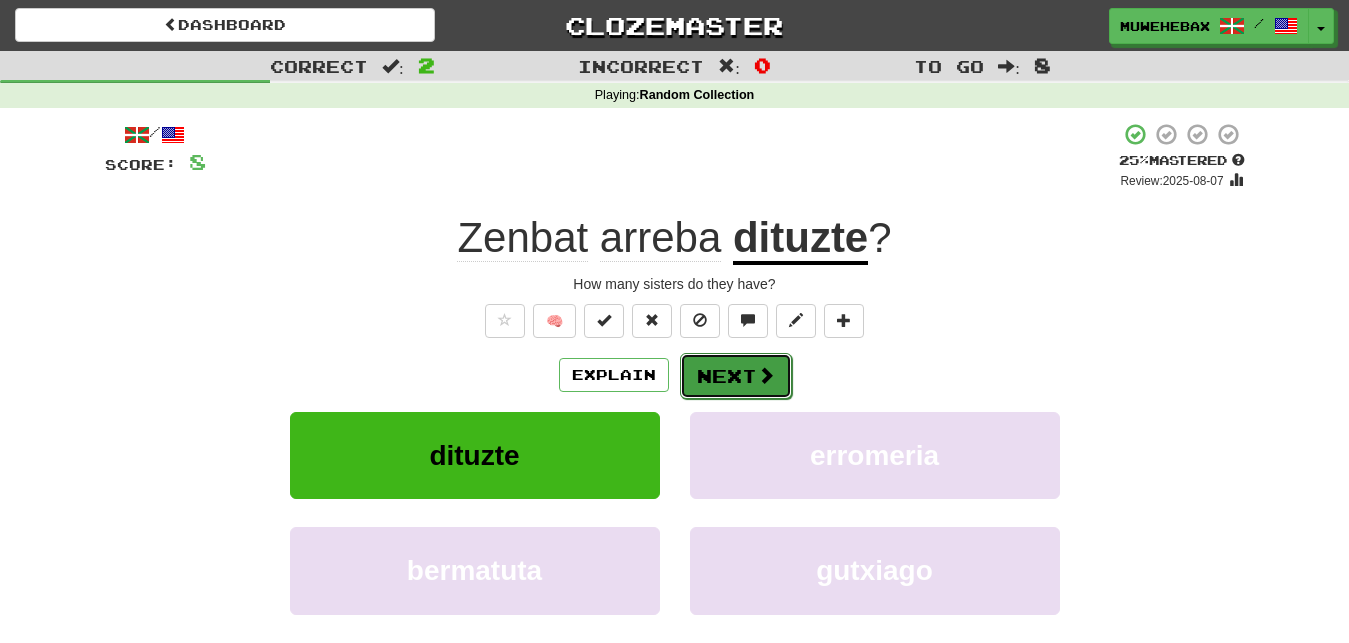 click on "Next" at bounding box center (736, 376) 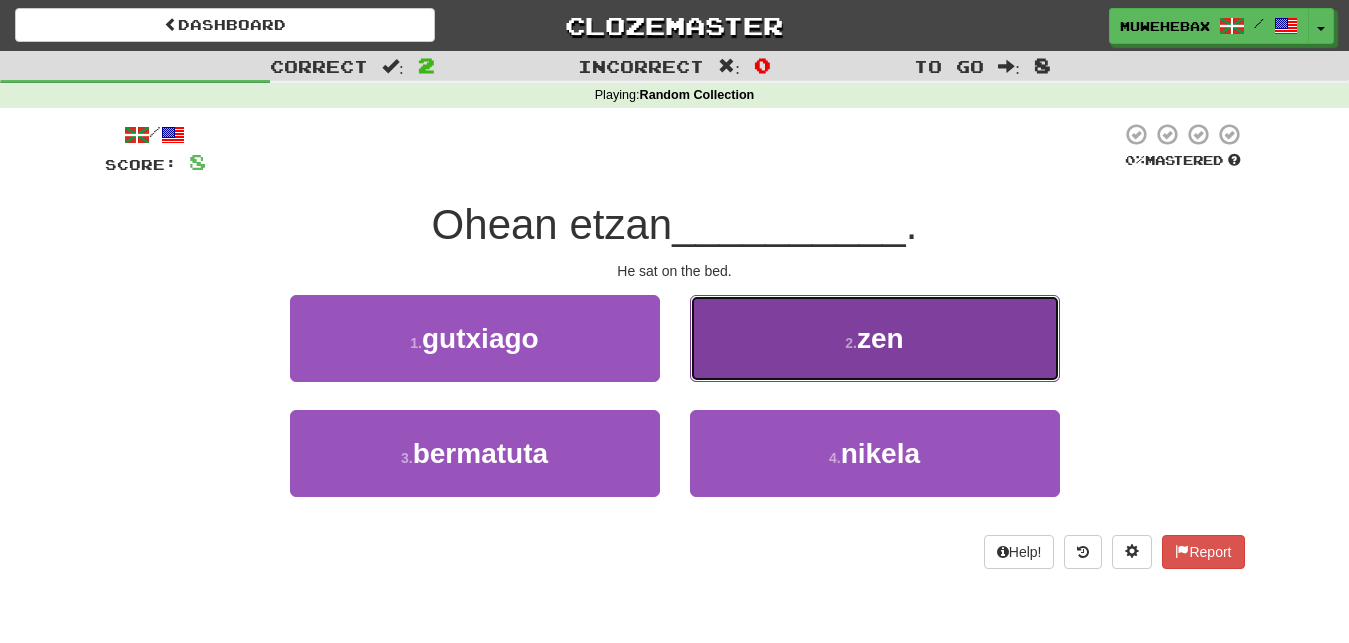 click on "[NUMBER] .  zen" at bounding box center [875, 338] 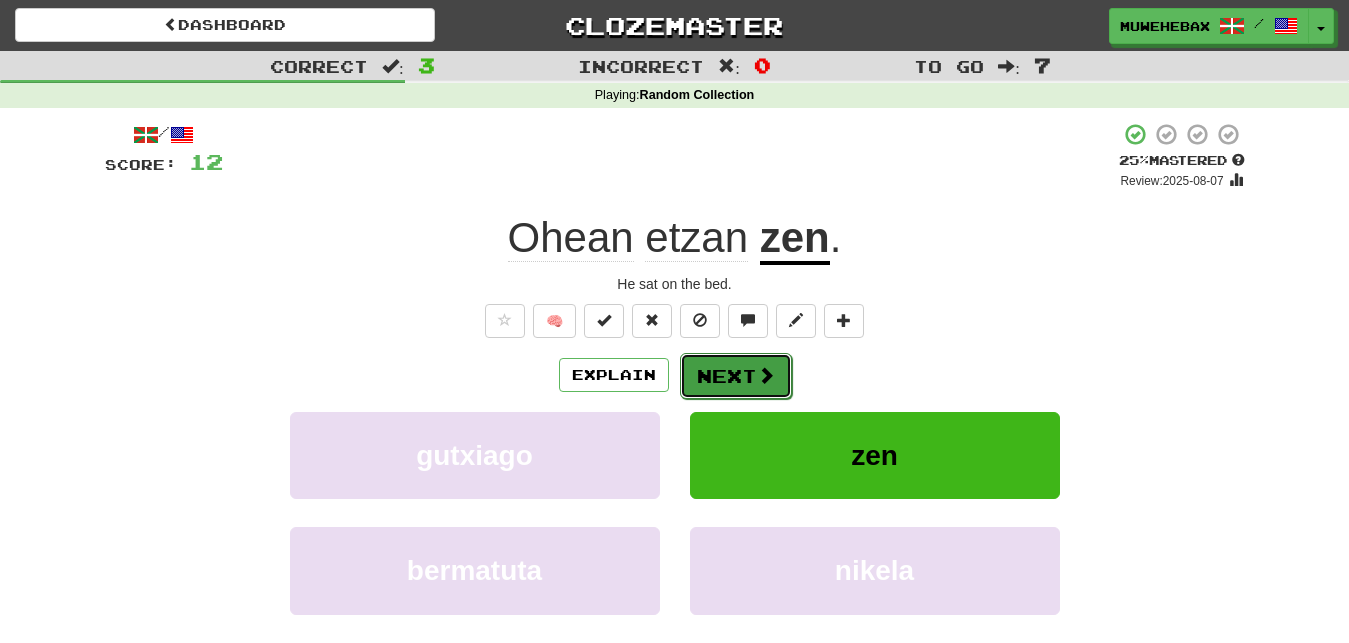 click on "Next" at bounding box center [736, 376] 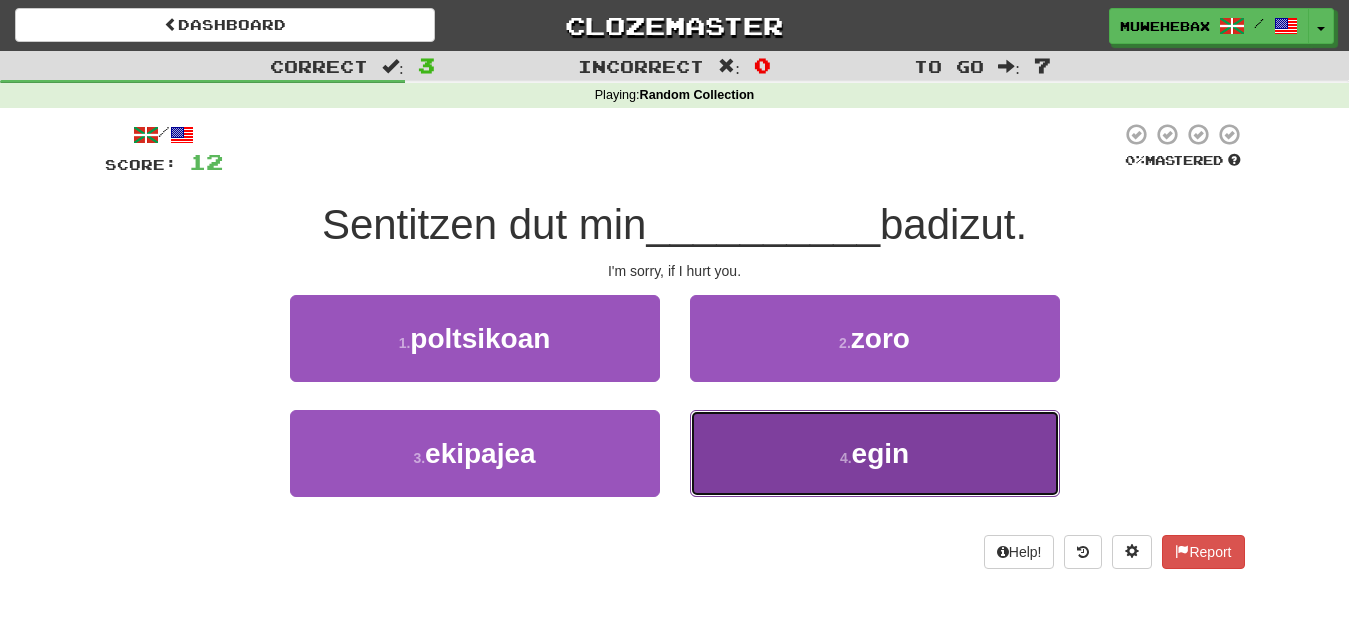 click on "[NUMBER] .  egin" at bounding box center (875, 453) 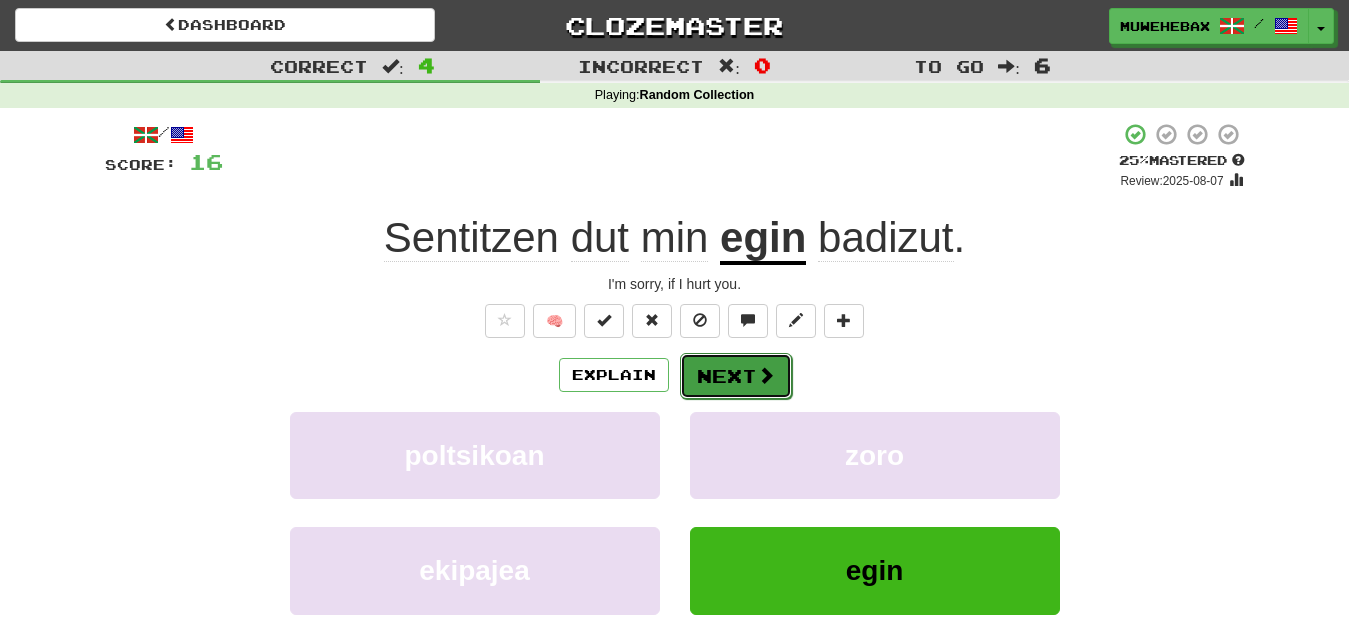 click on "Next" at bounding box center (736, 376) 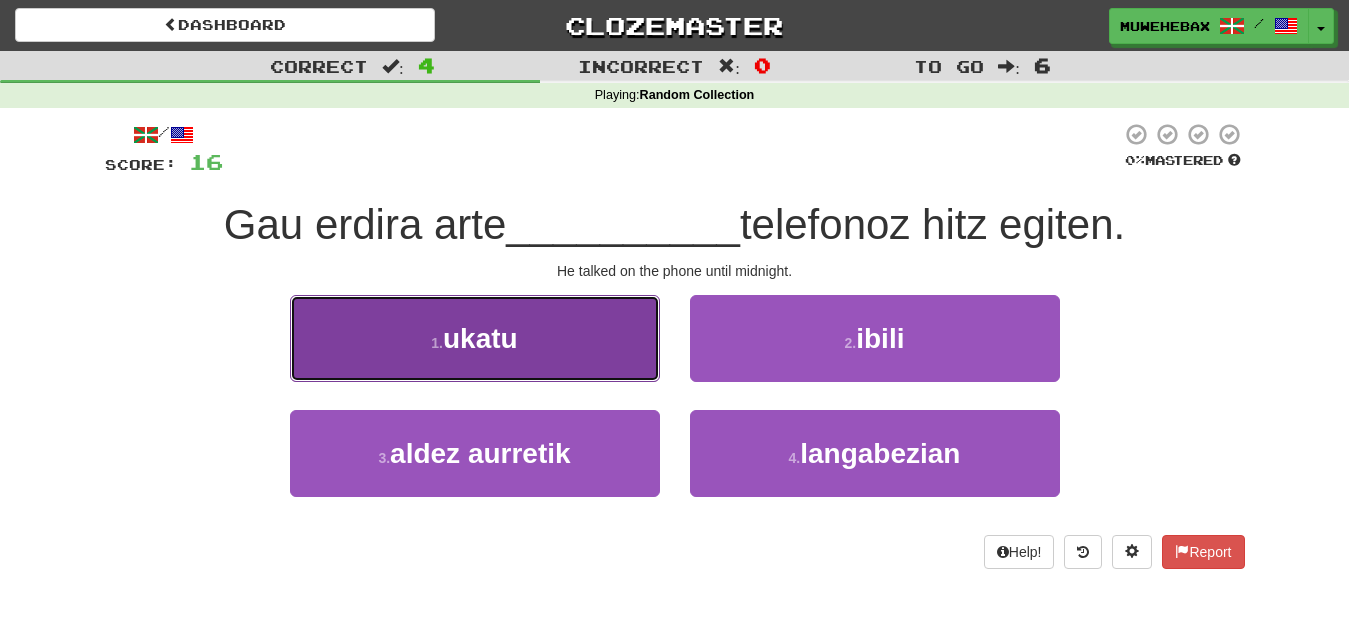 click on "[NUMBER] .  ukatu" at bounding box center (475, 338) 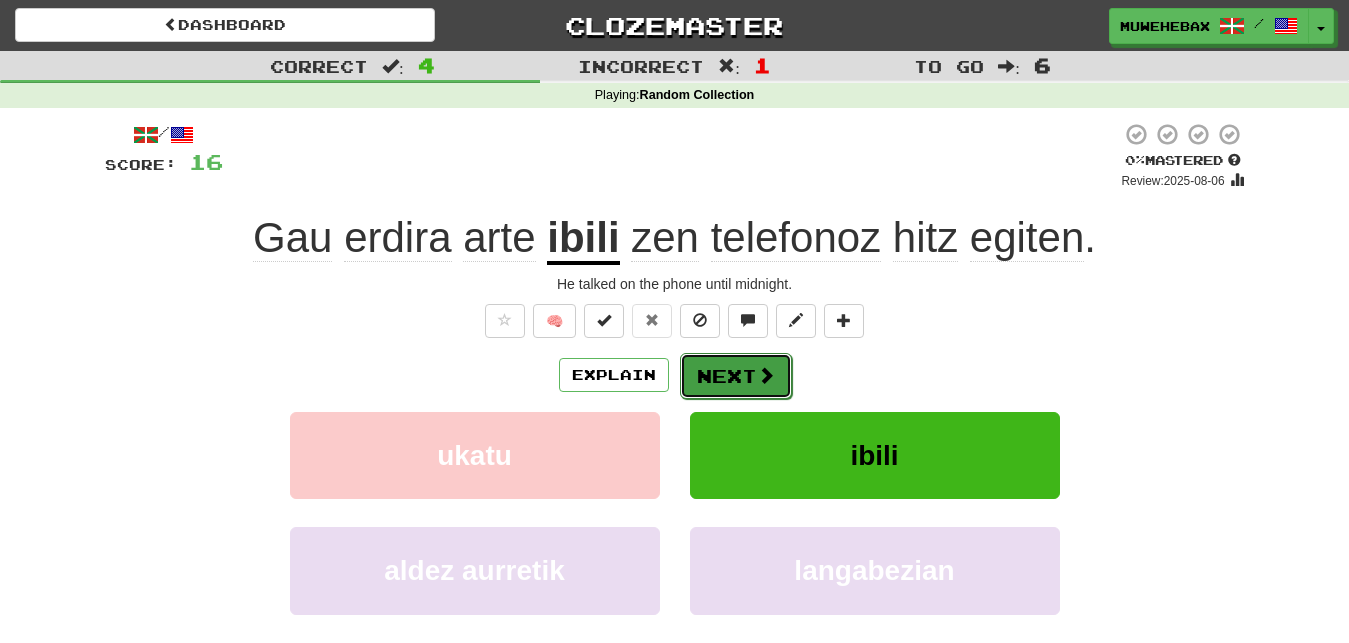 click on "Next" at bounding box center [736, 376] 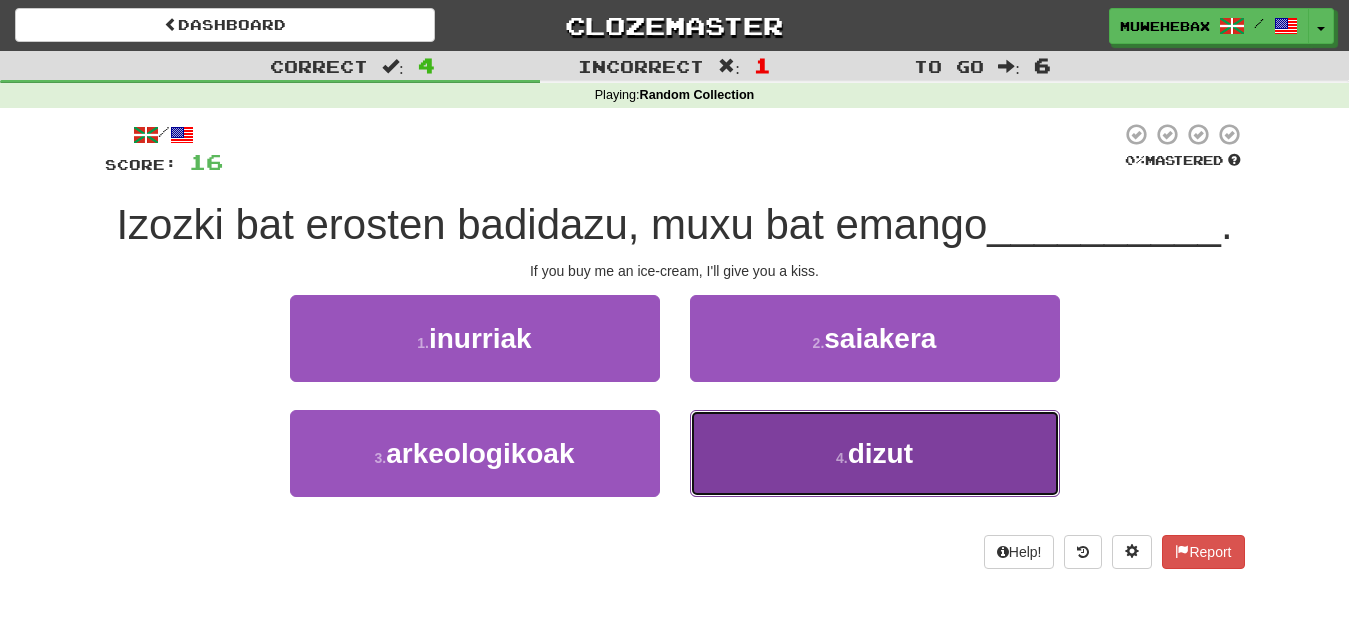 click on "[NUMBER] .  dizut" at bounding box center (875, 453) 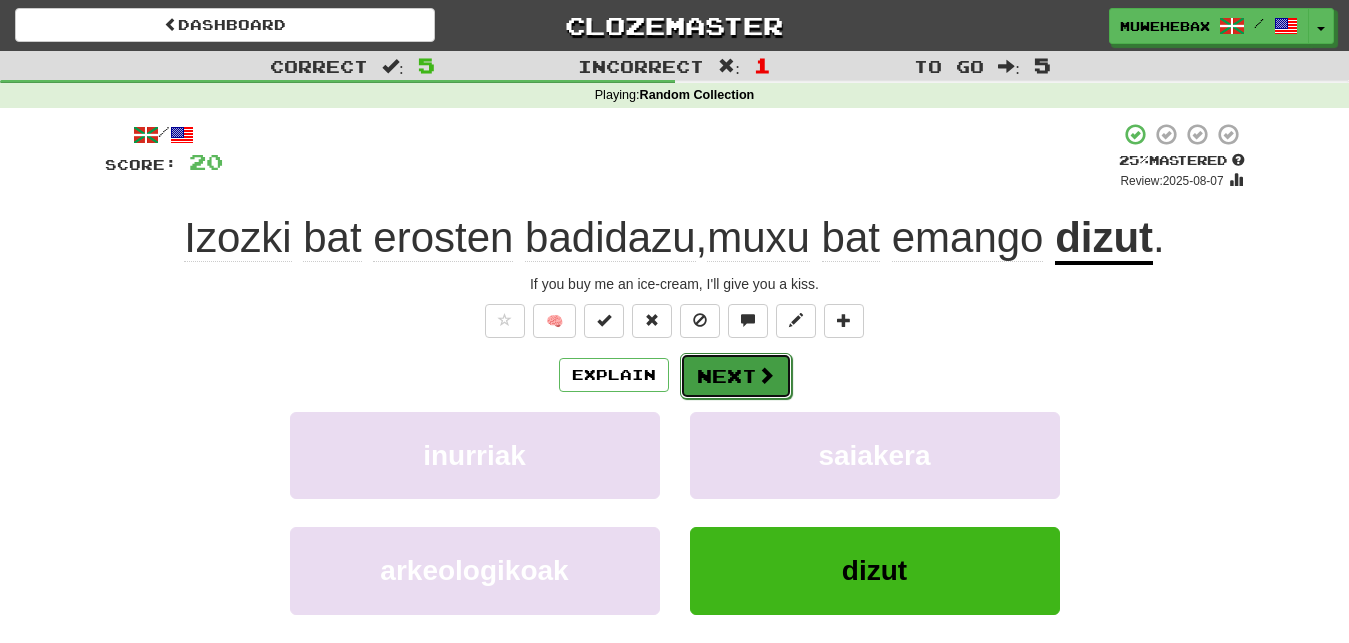 click on "Next" at bounding box center [736, 376] 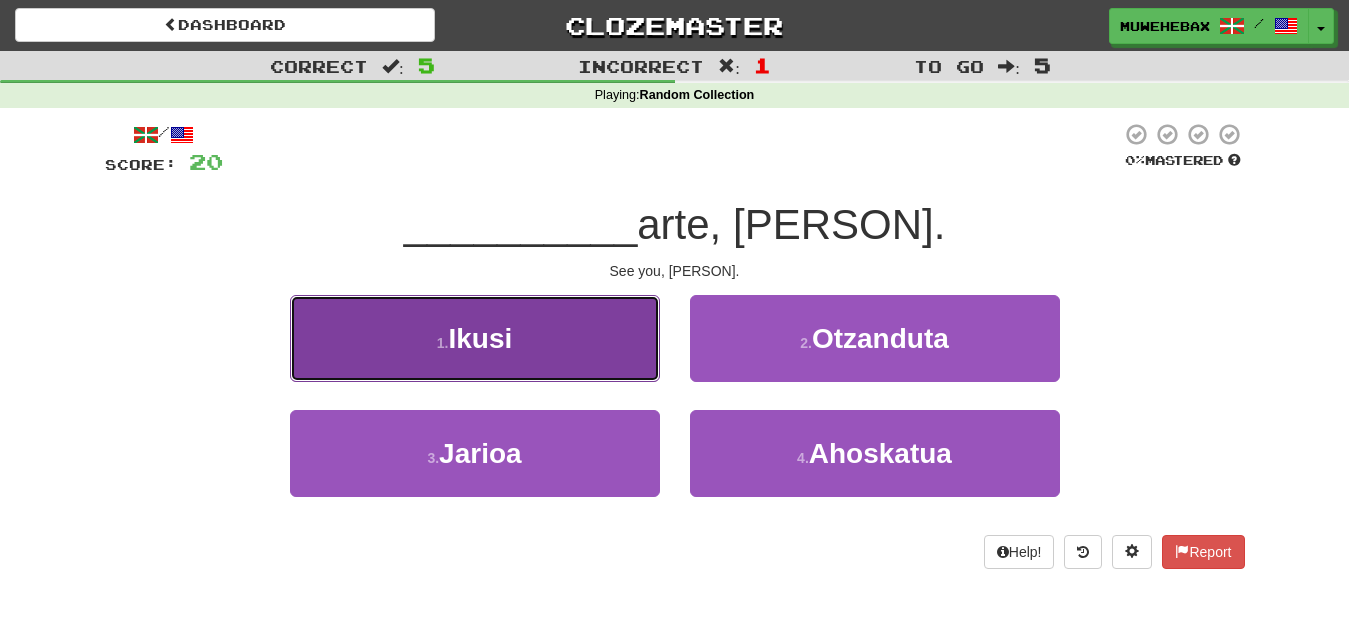 click on "[NUMBER] .  Ikusi" at bounding box center [475, 338] 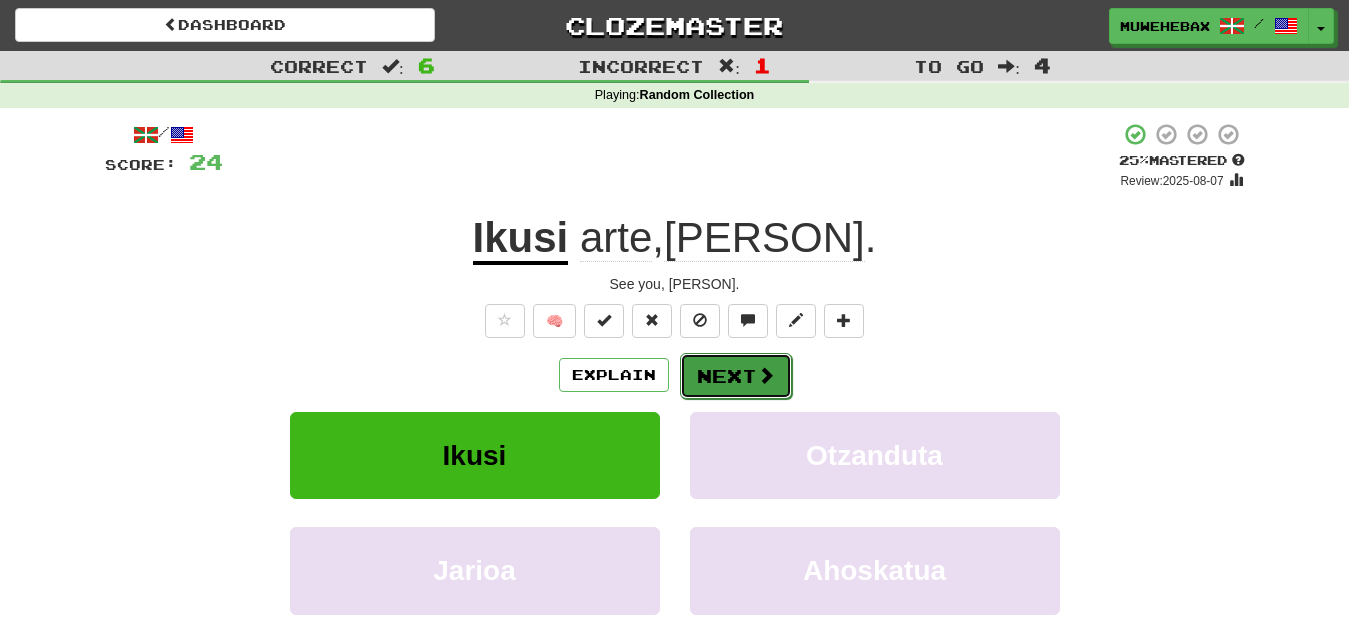 click on "Next" at bounding box center (736, 376) 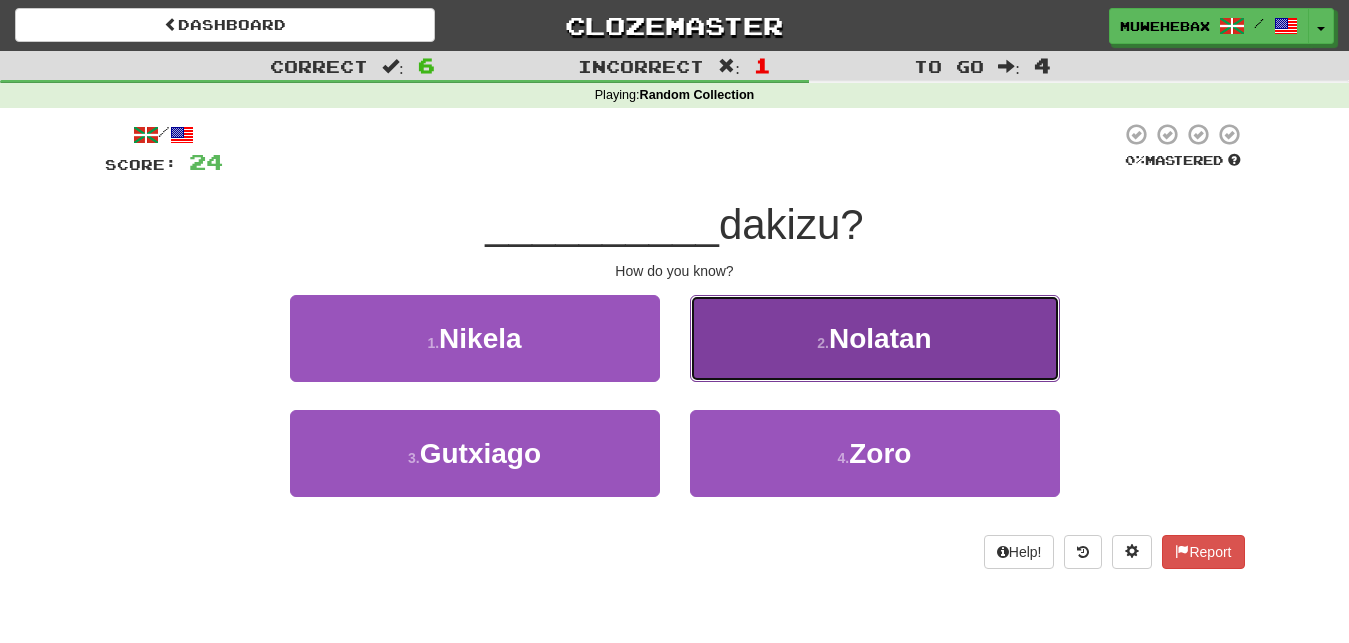 click on "[NUMBER] .  Nolatan" at bounding box center [875, 338] 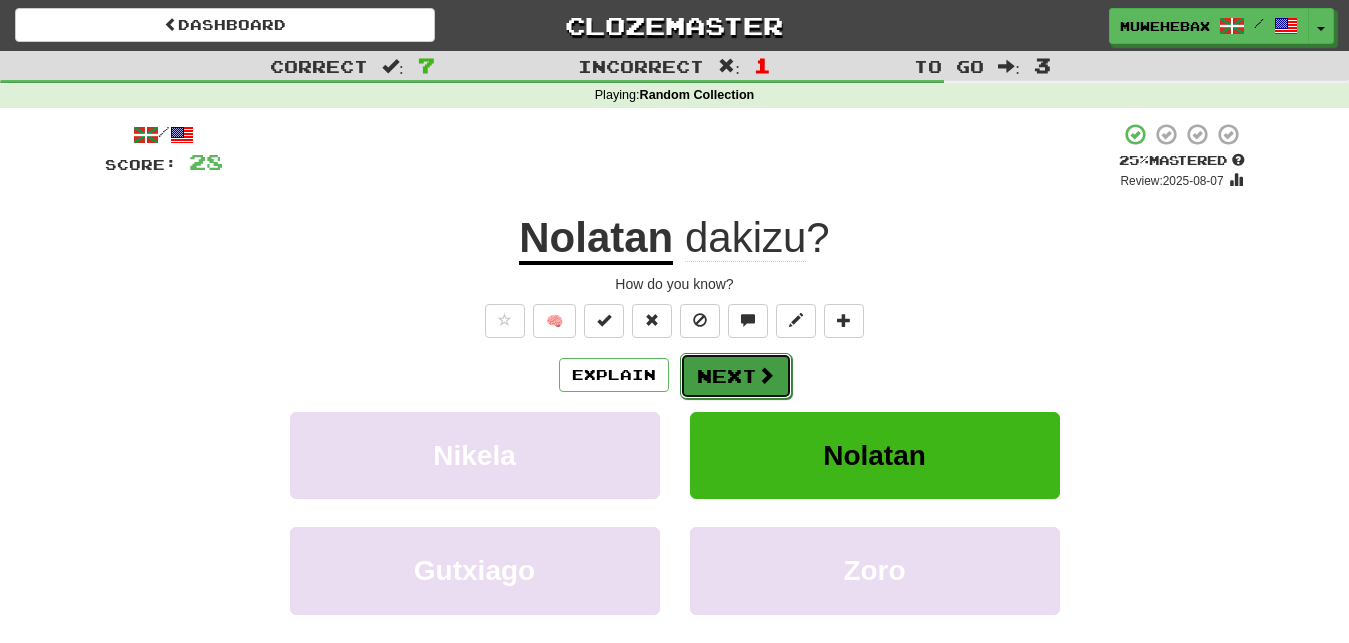 click on "Next" at bounding box center (736, 376) 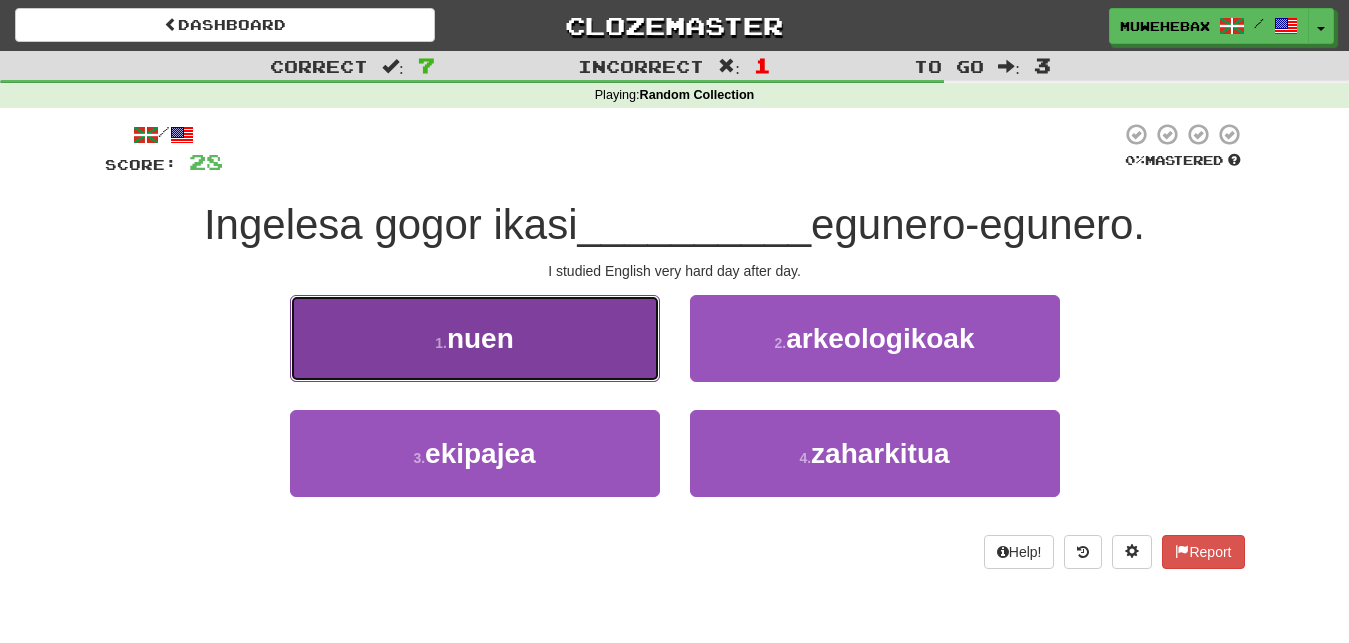 click on "[NUMBER] .  nuen" at bounding box center [475, 338] 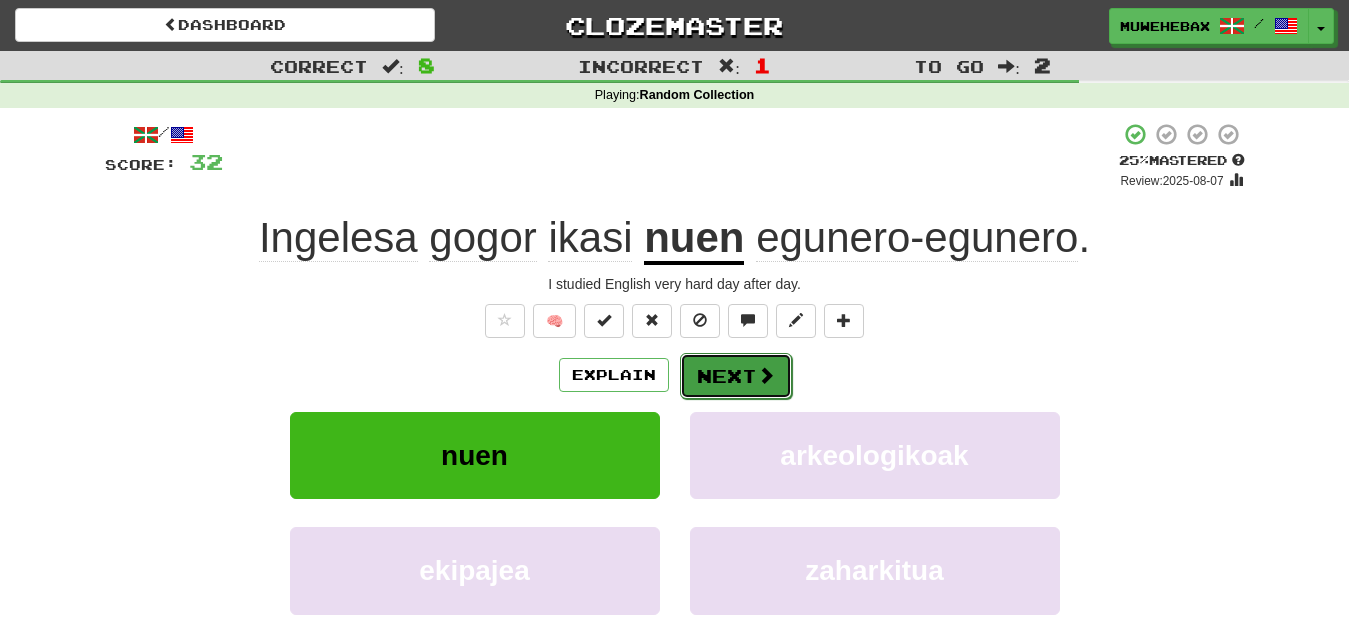 click on "Next" at bounding box center (736, 376) 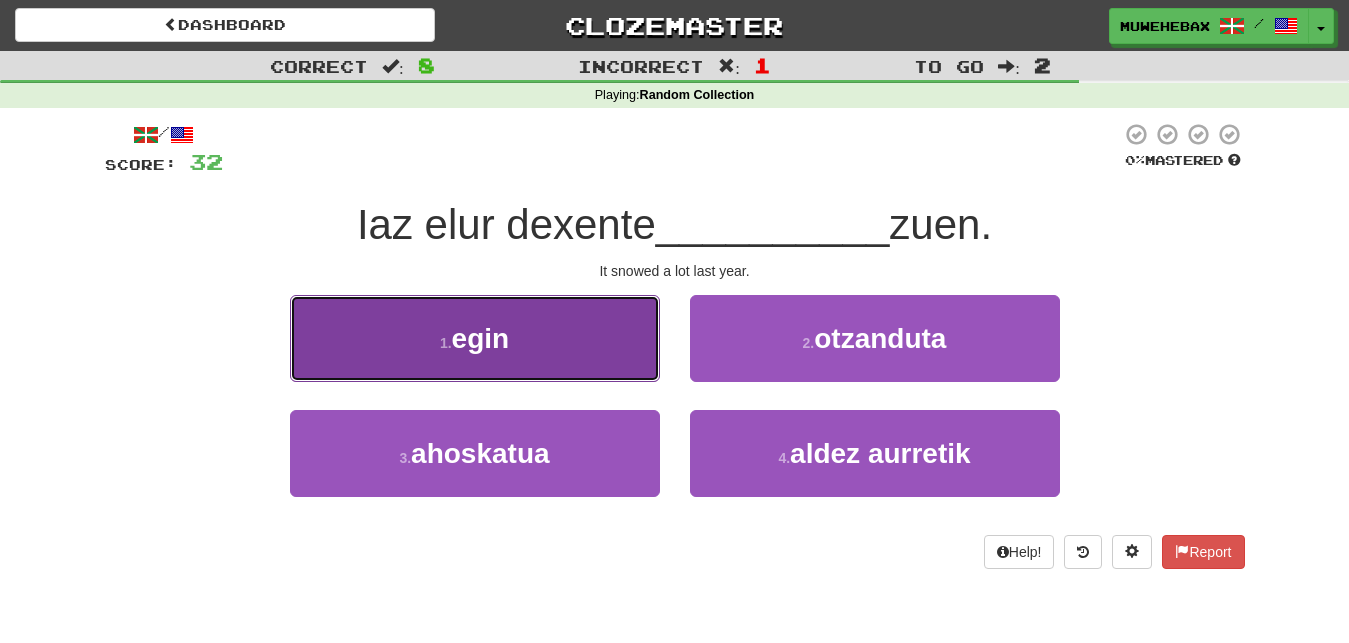 click on "[NUMBER] .  egin" at bounding box center [475, 338] 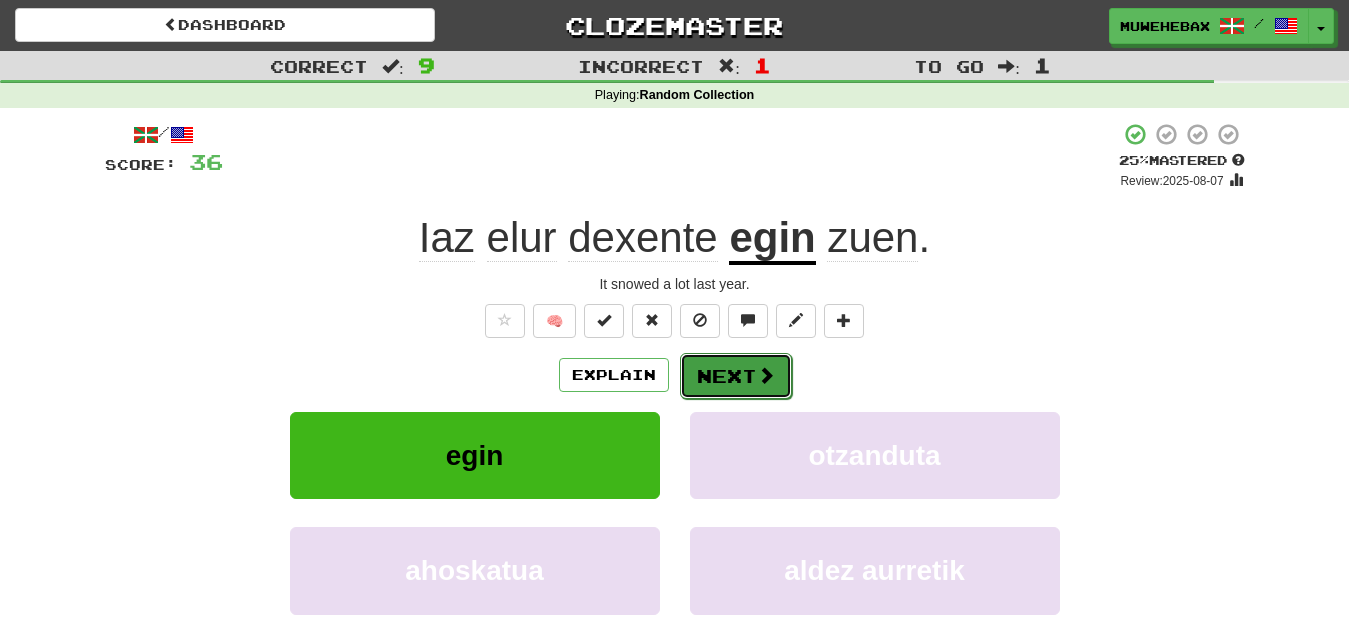 click on "Next" at bounding box center (736, 376) 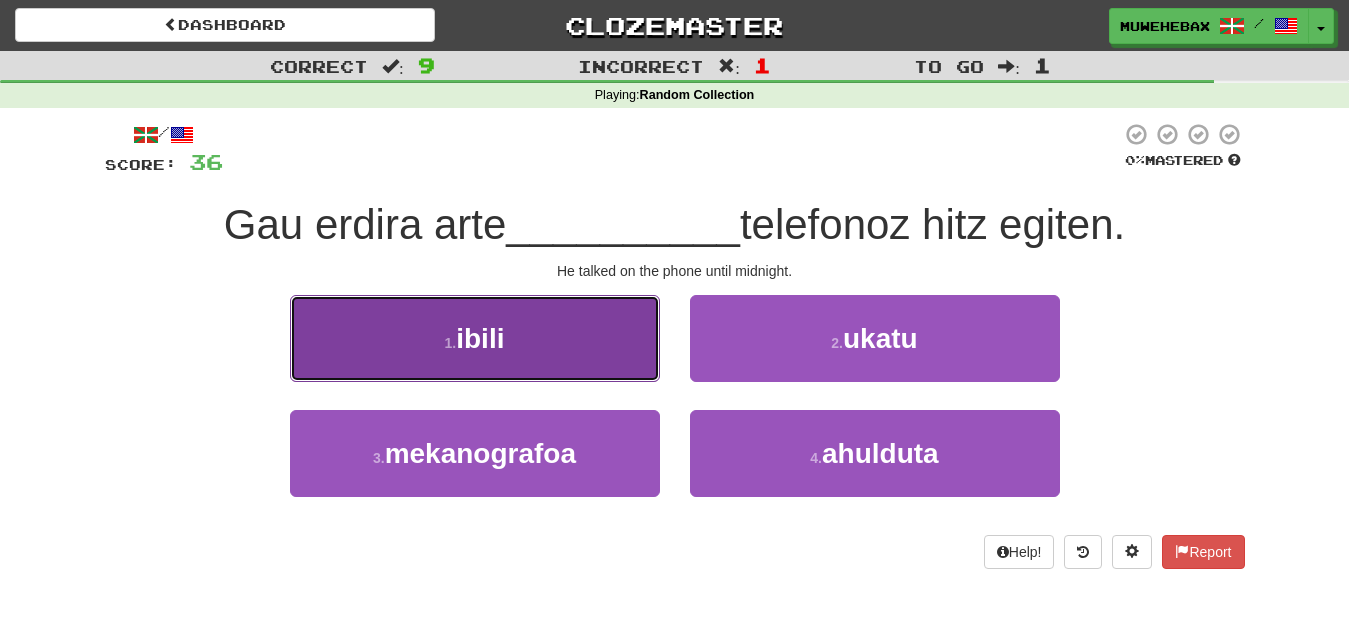 click on "[NUMBER] .  ibili" at bounding box center (475, 338) 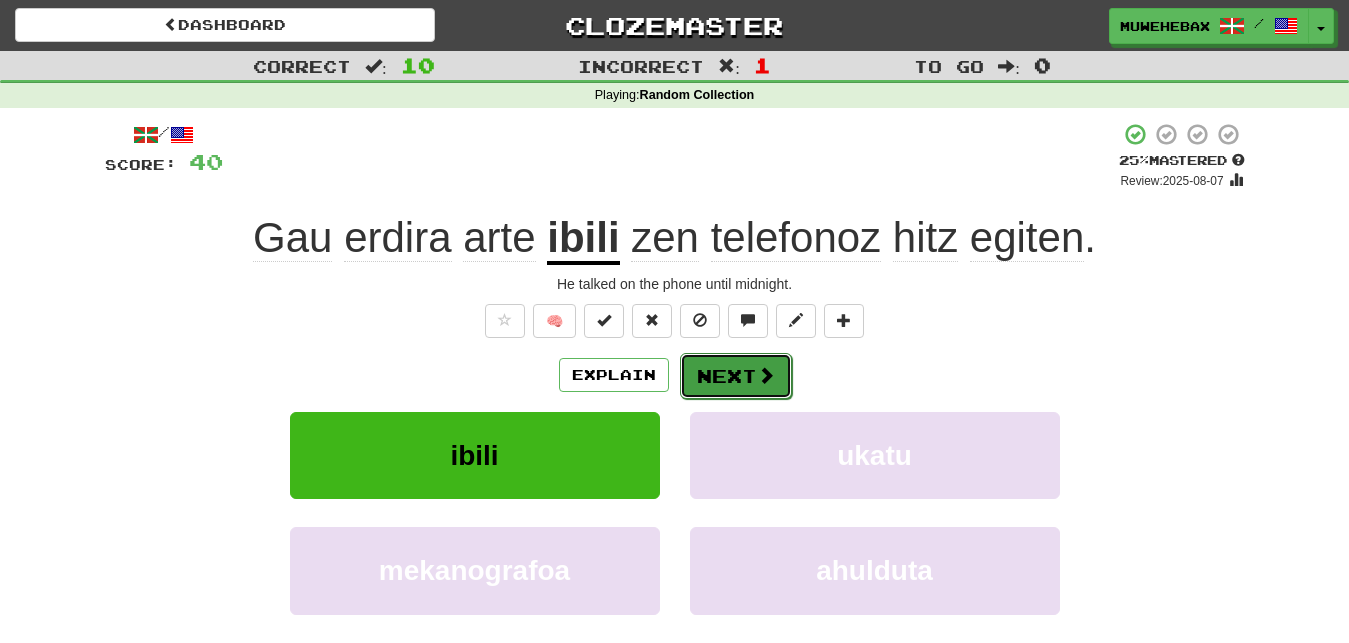 click on "Next" at bounding box center [736, 376] 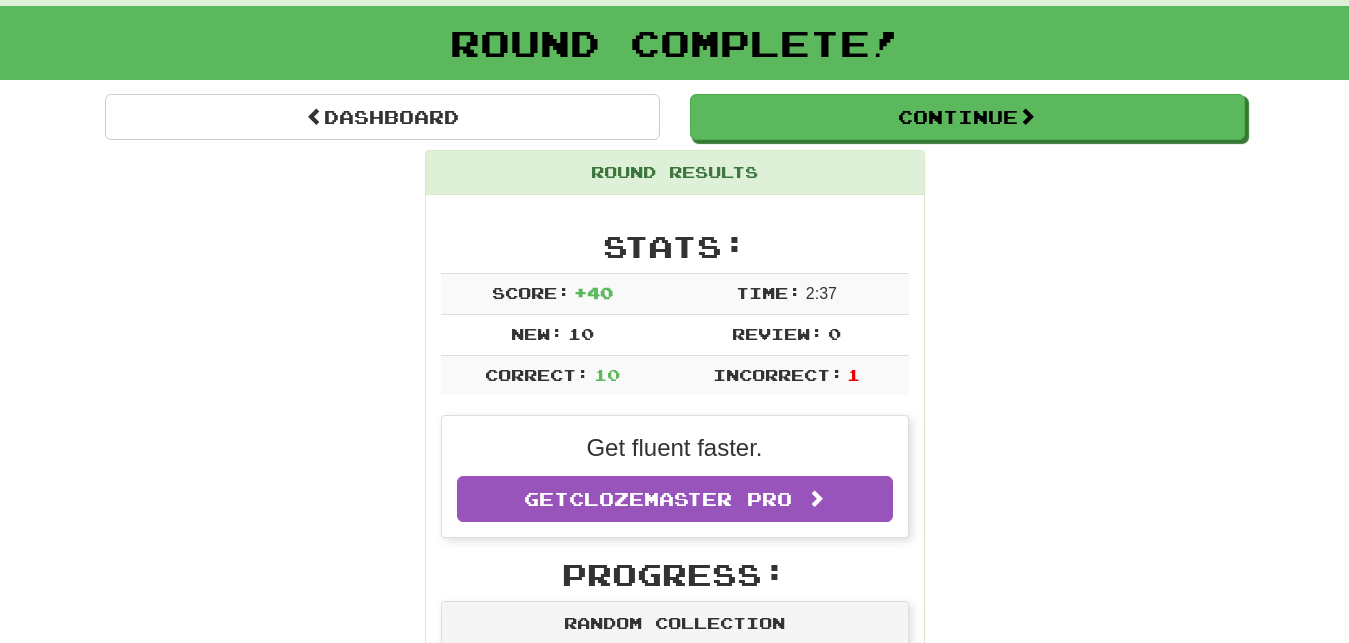 scroll, scrollTop: 0, scrollLeft: 0, axis: both 